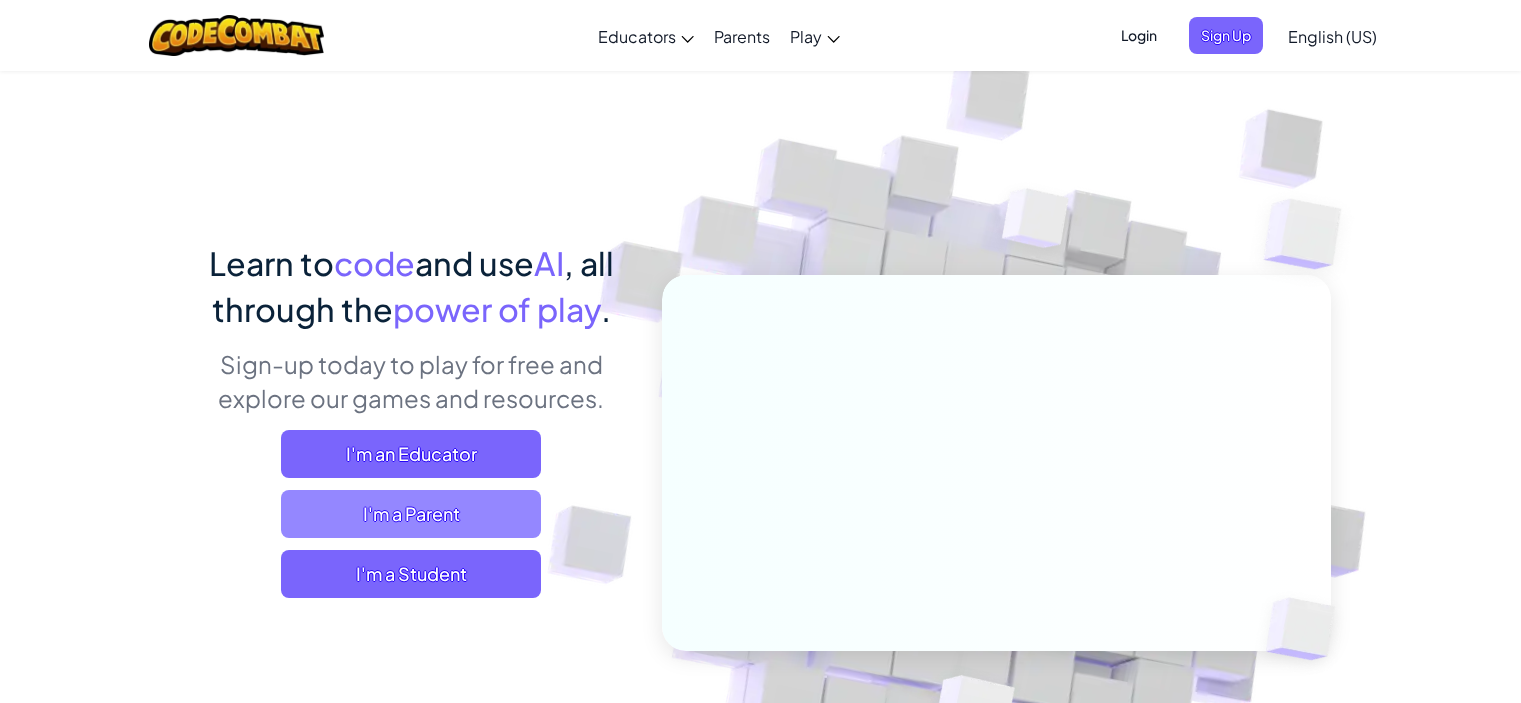 scroll, scrollTop: 0, scrollLeft: 0, axis: both 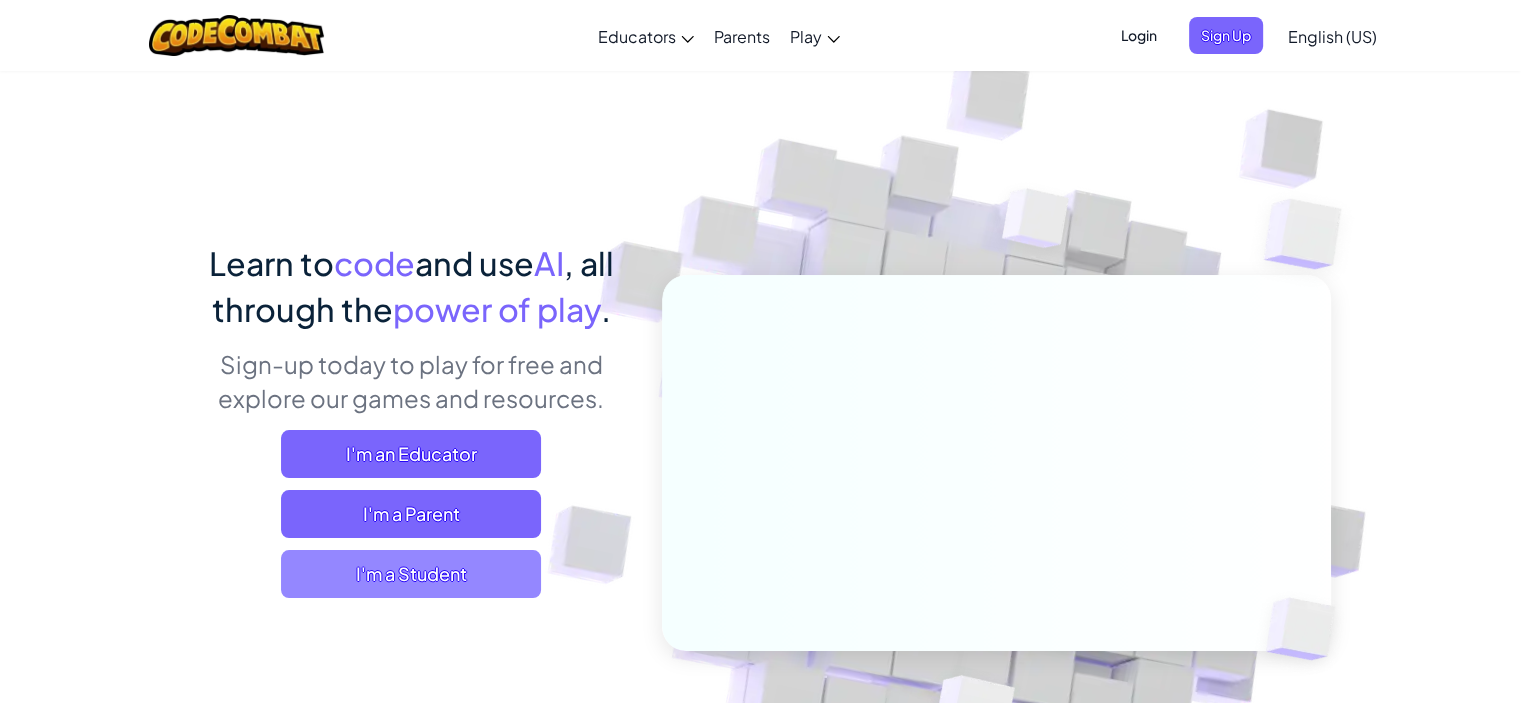 click on "I'm a Student" at bounding box center [411, 574] 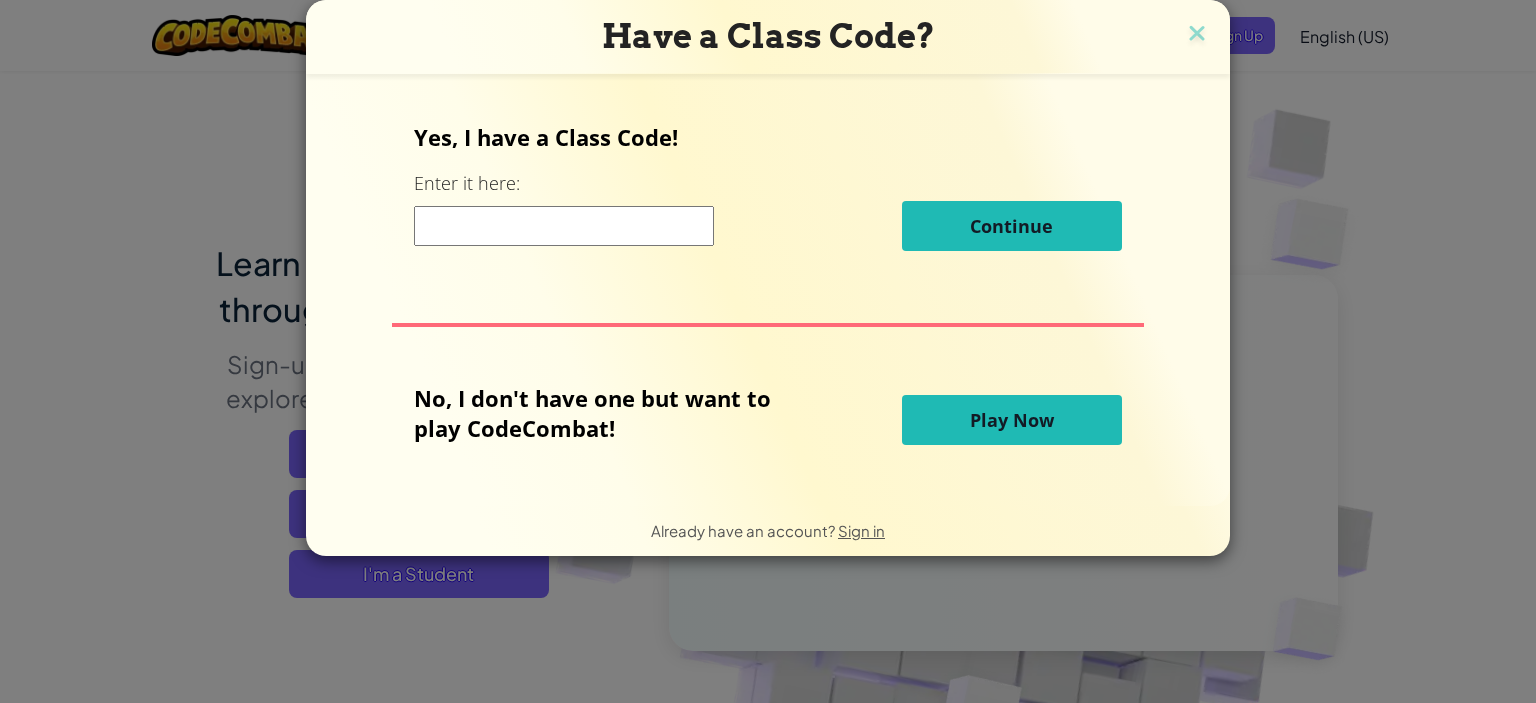 click at bounding box center (564, 226) 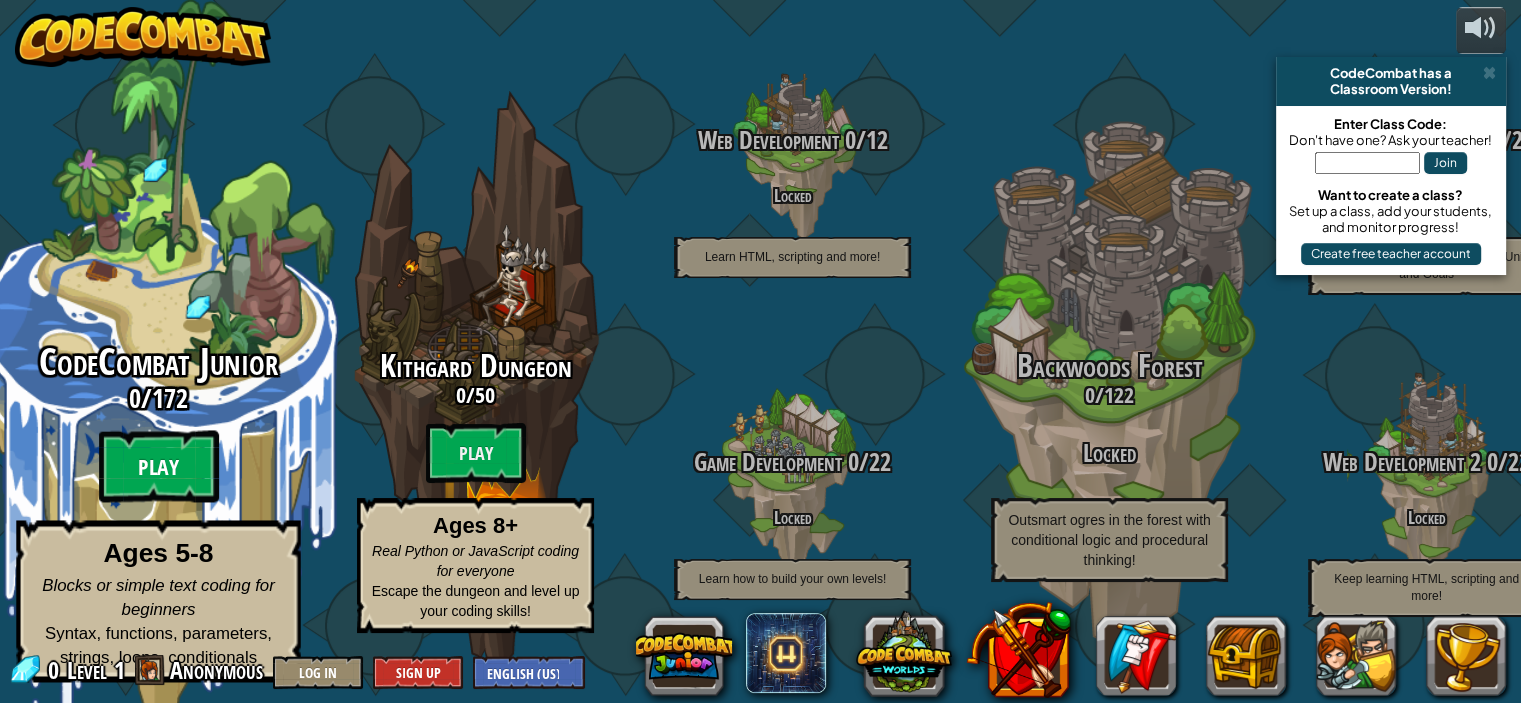 scroll, scrollTop: 0, scrollLeft: 0, axis: both 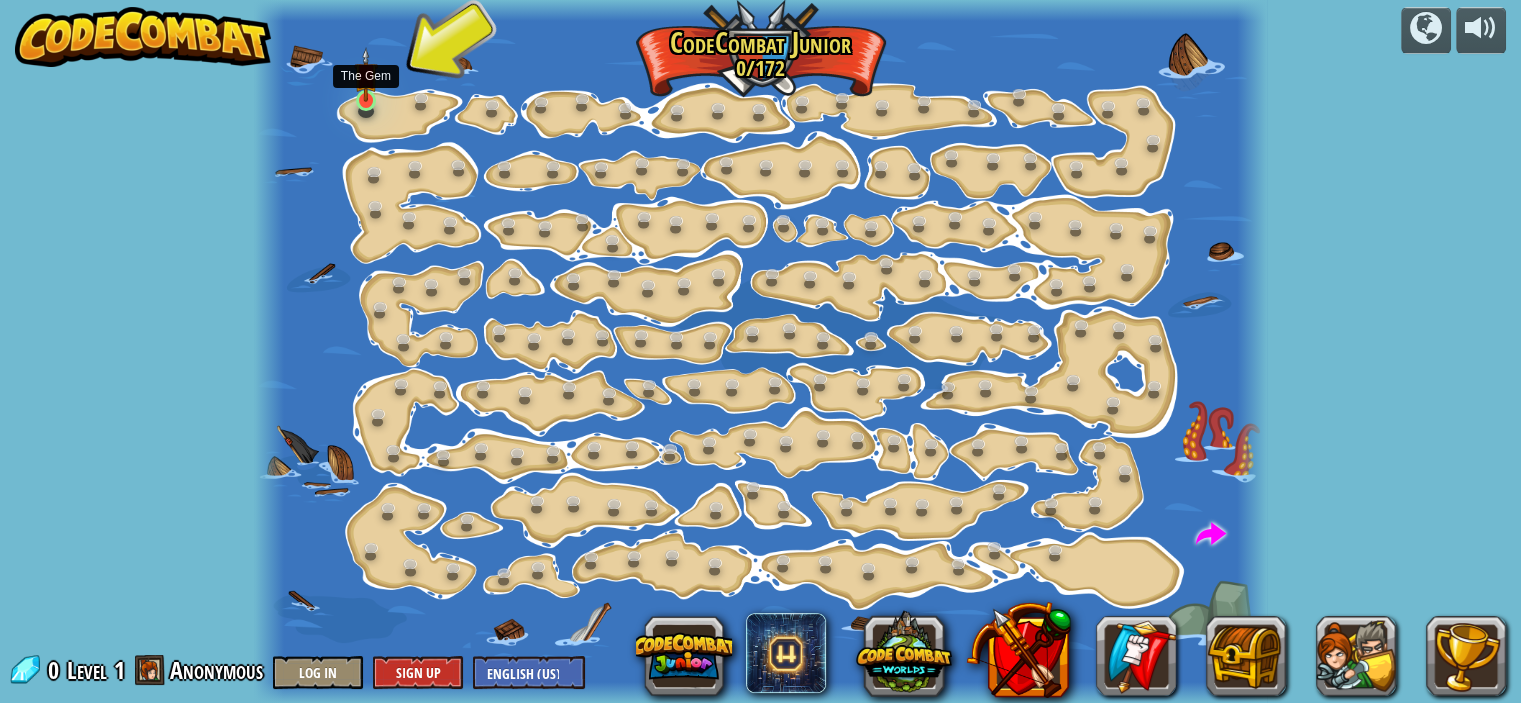 click at bounding box center (366, 75) 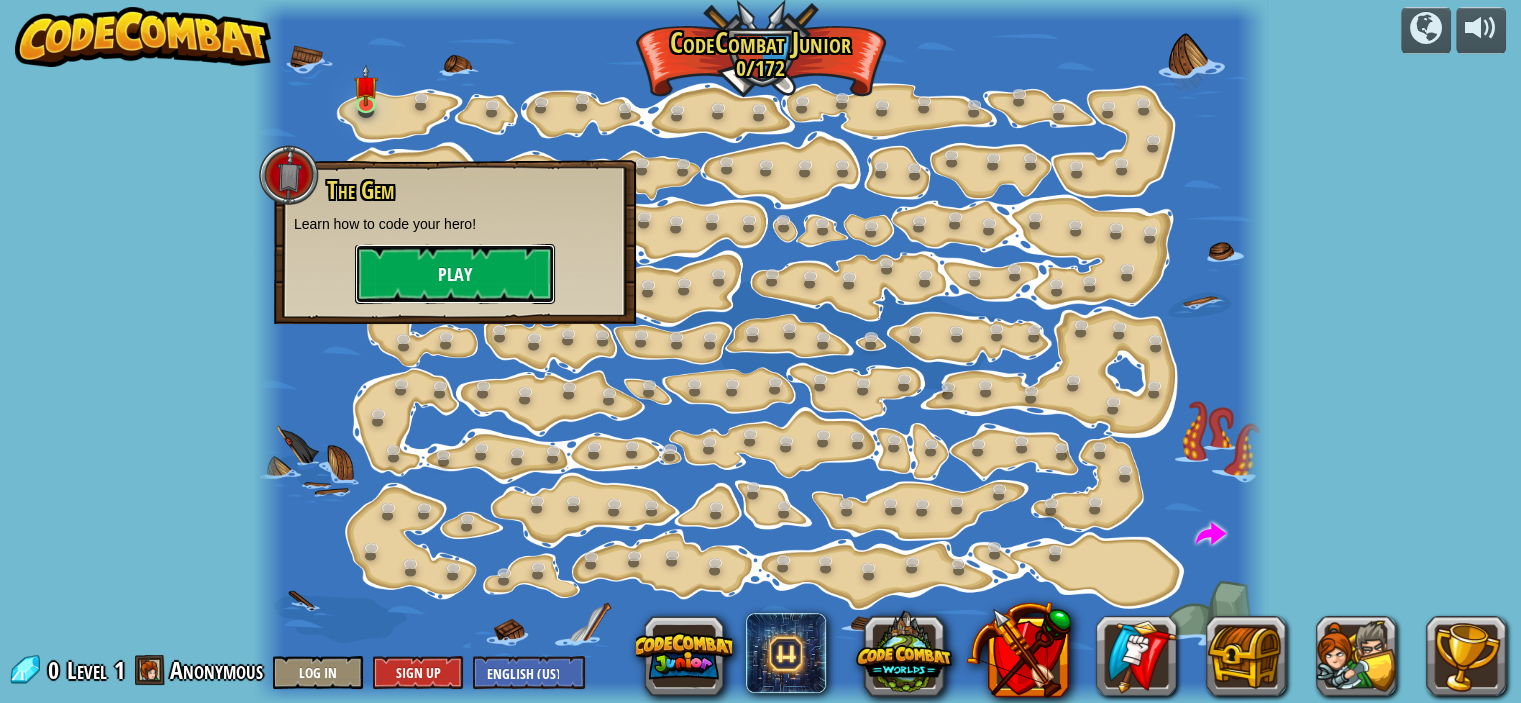 click on "Play" at bounding box center [455, 274] 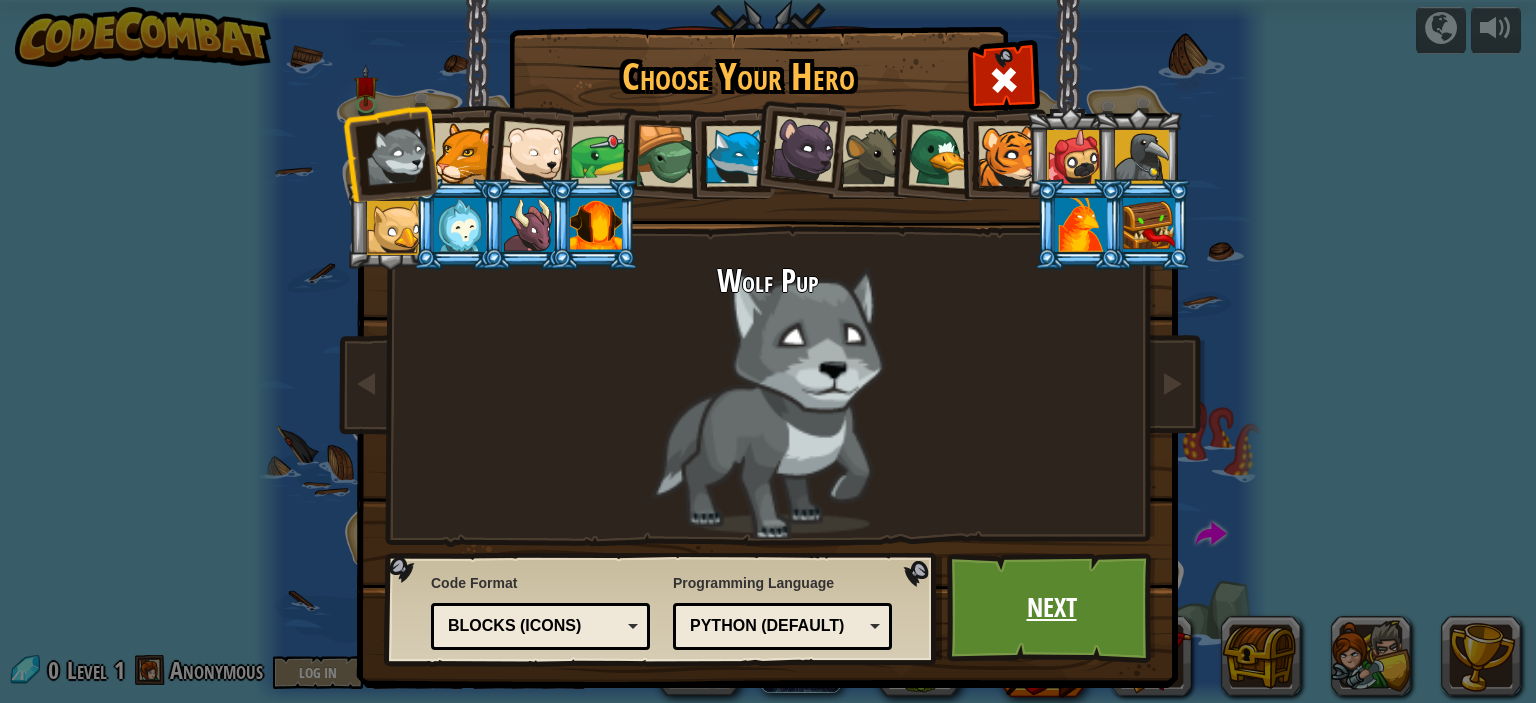click on "Next" at bounding box center (1051, 608) 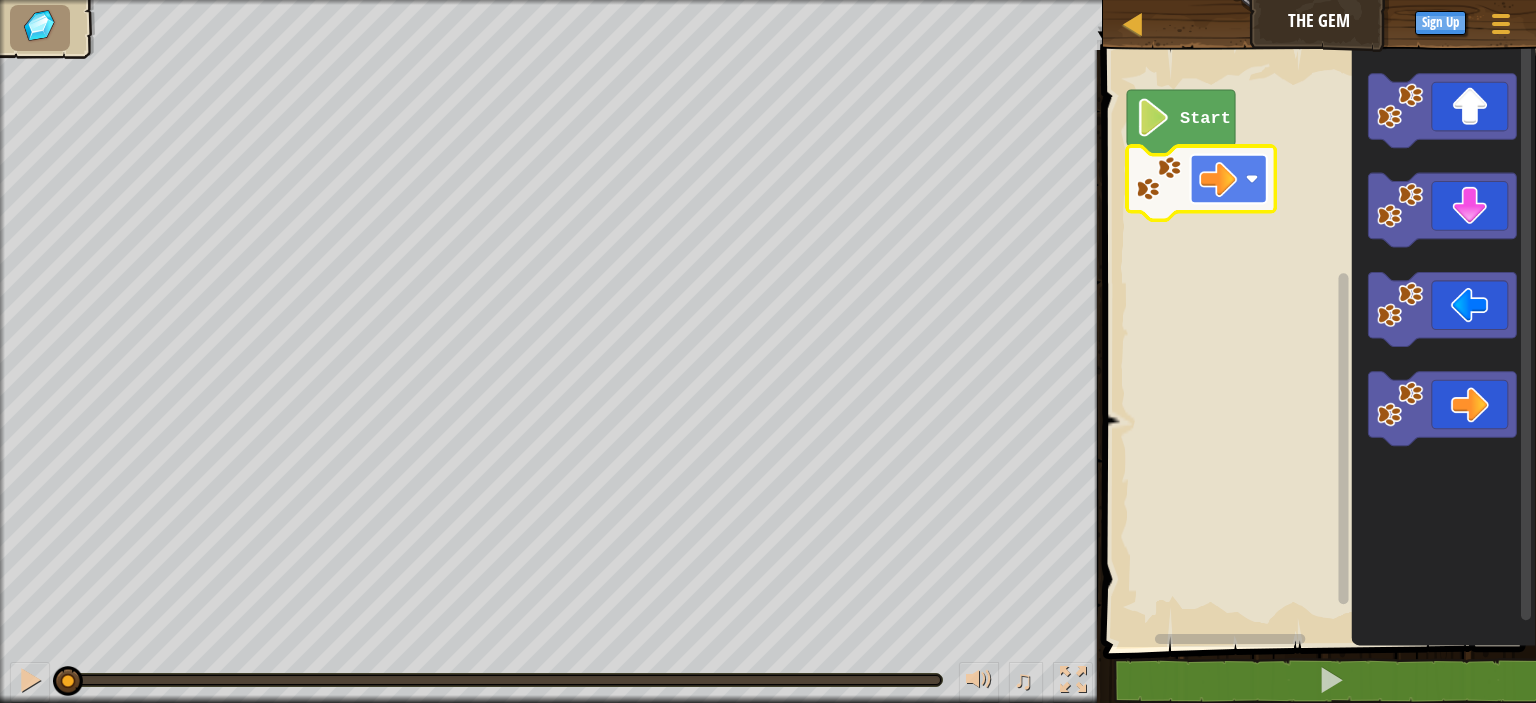 click 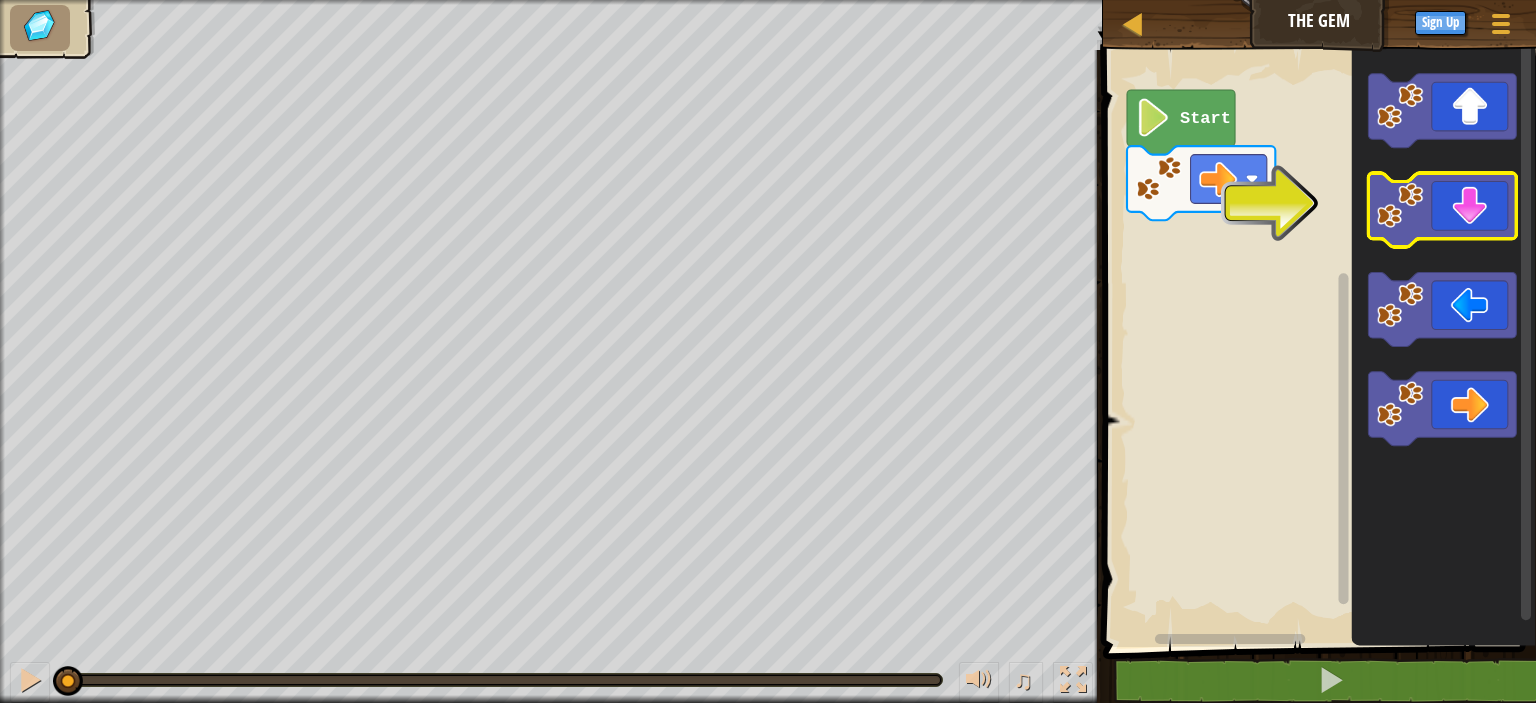 click 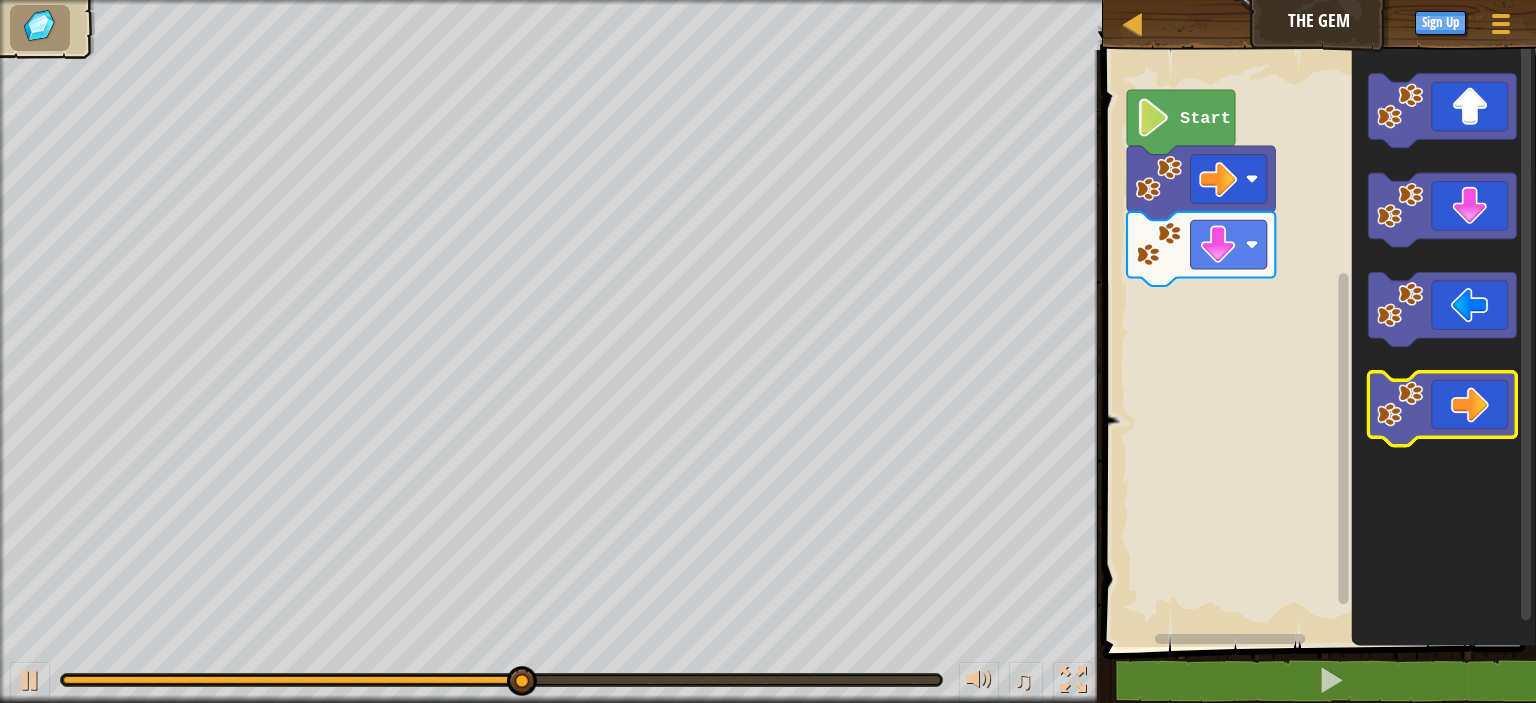 click 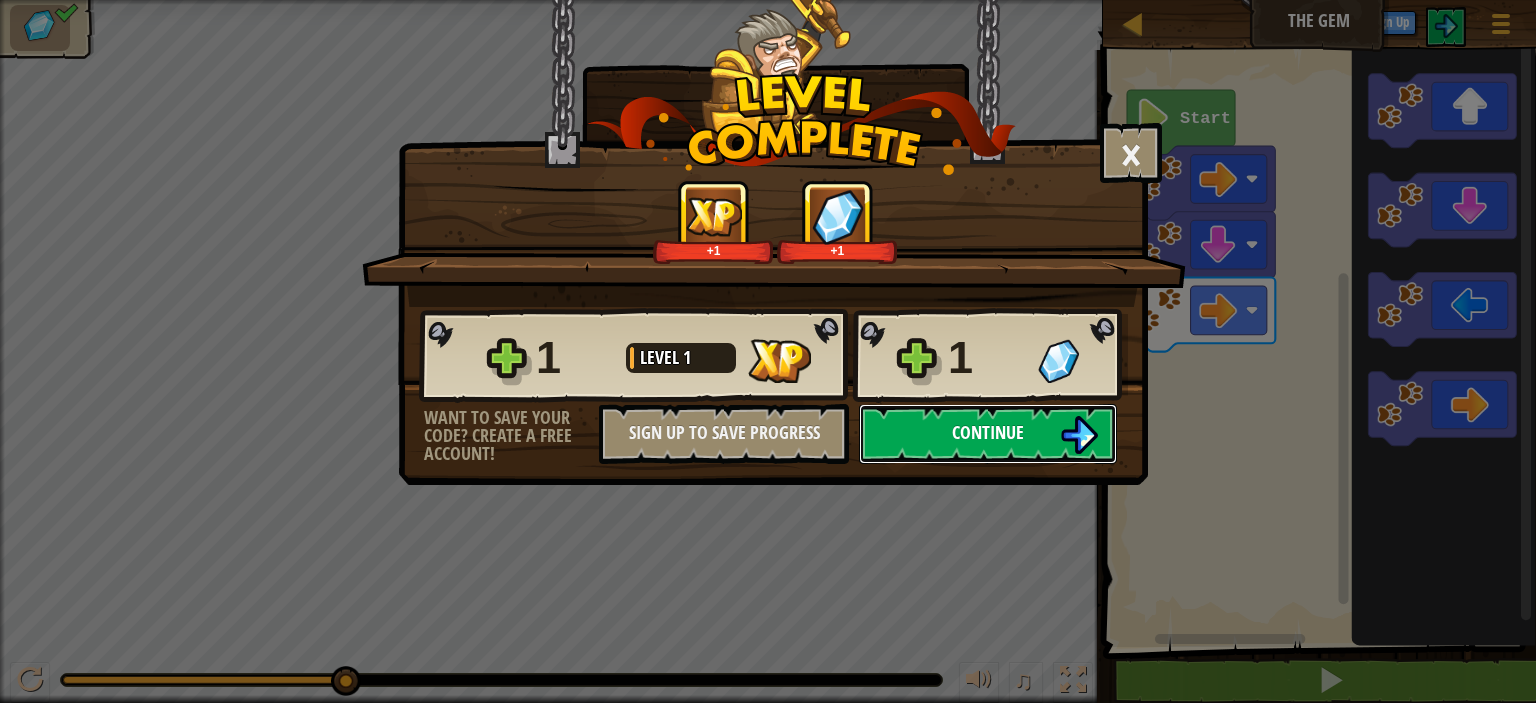 click on "Continue" at bounding box center (988, 432) 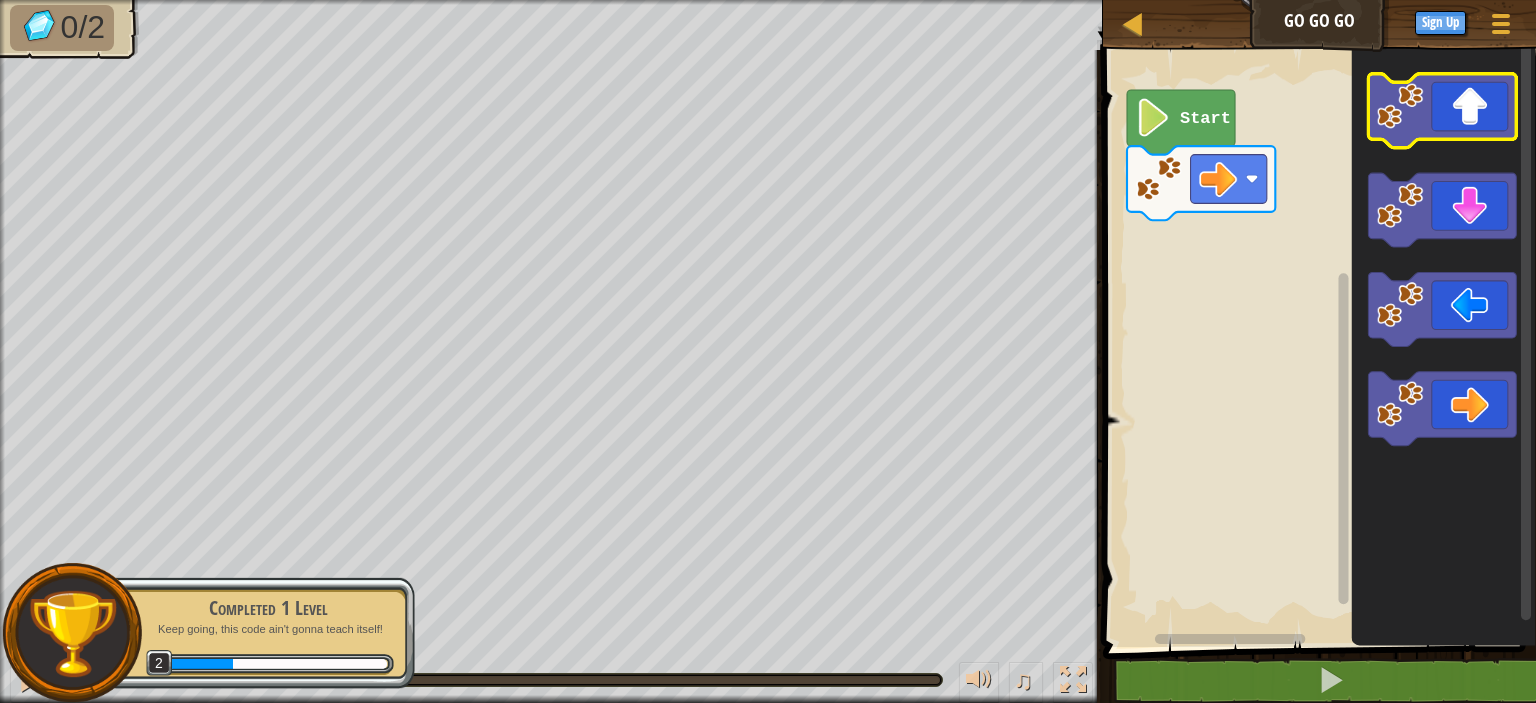 click 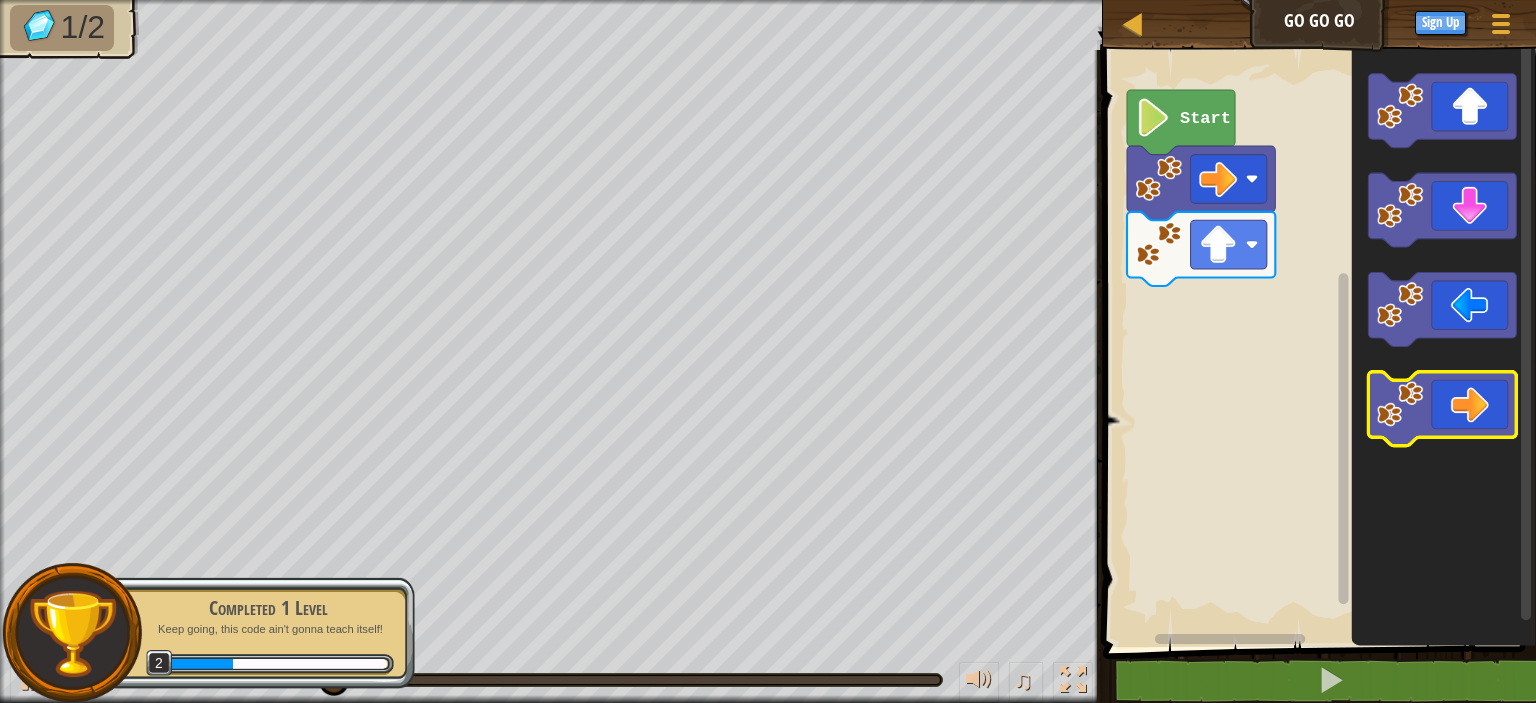 click 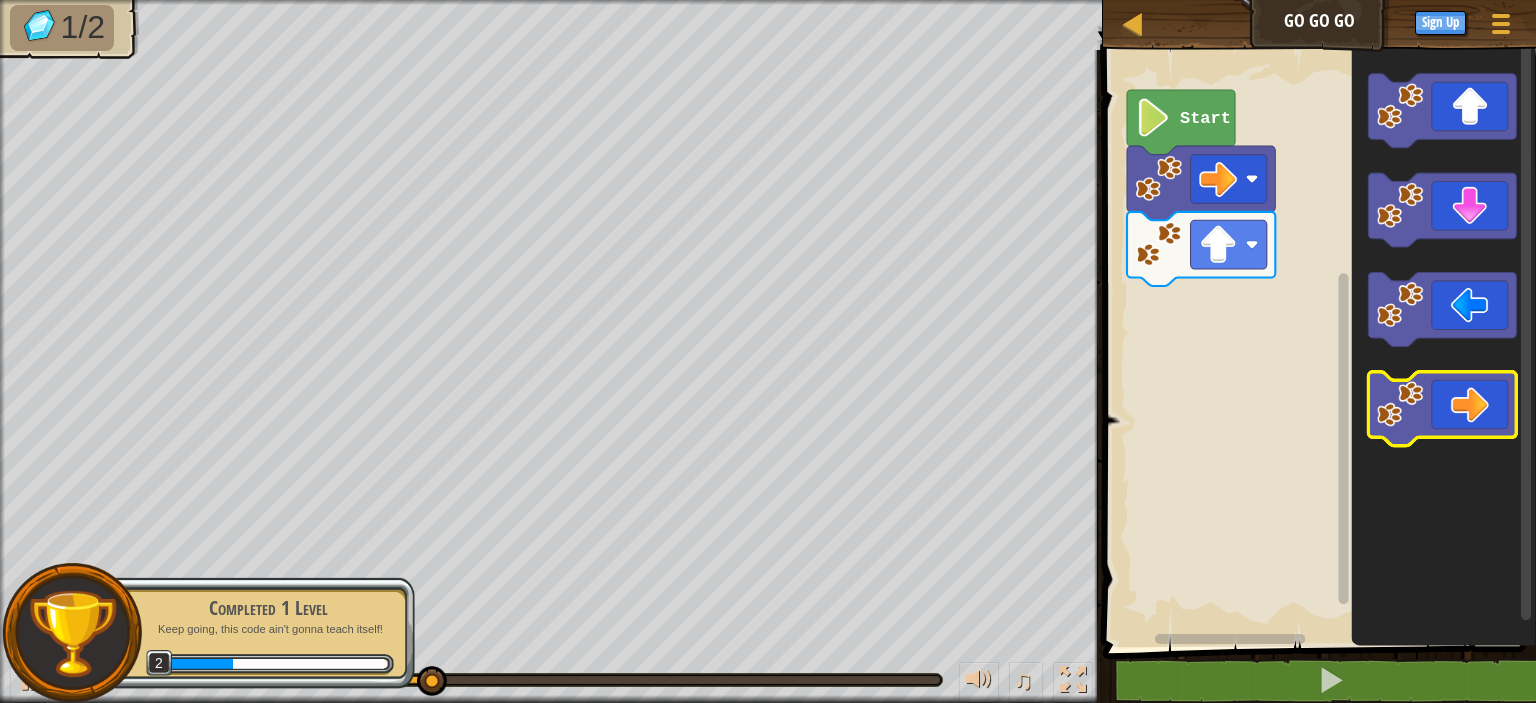 click 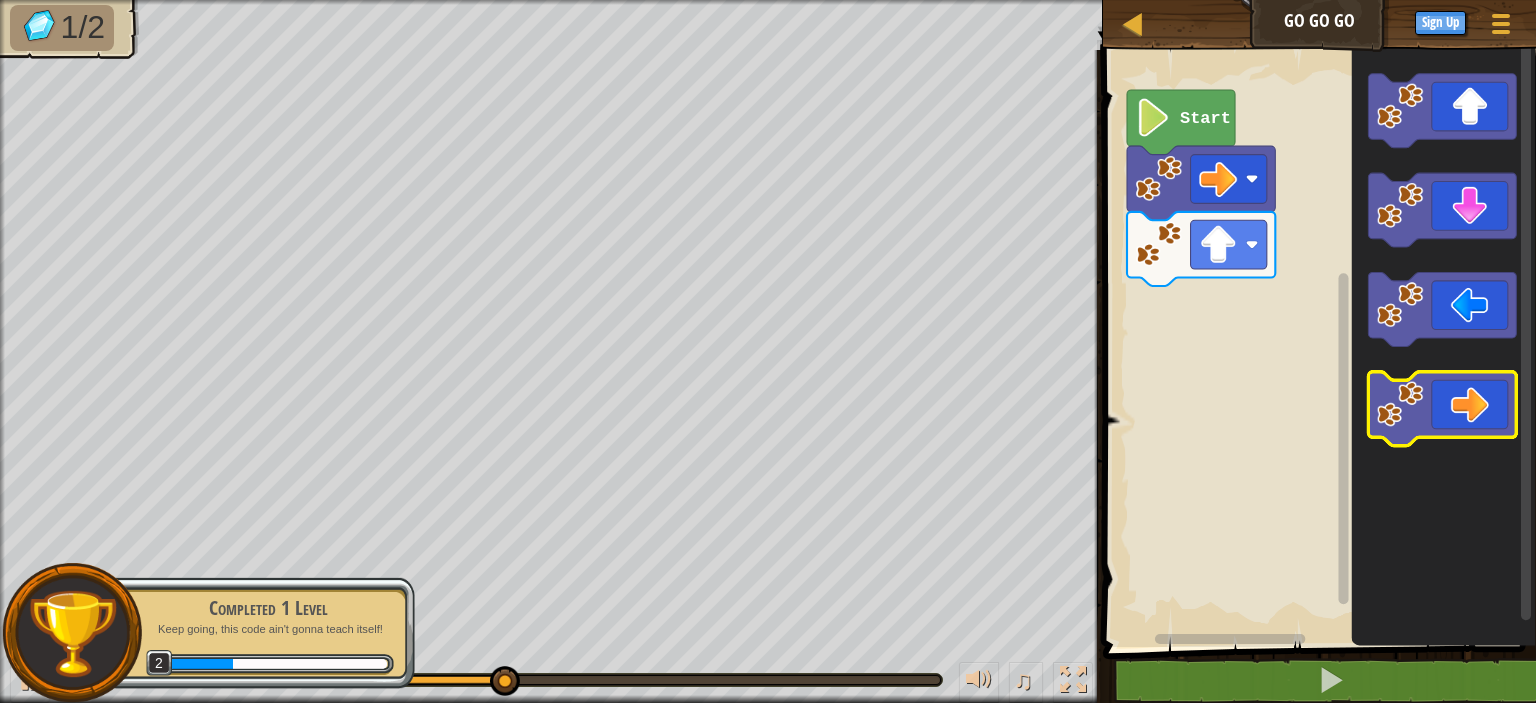 click 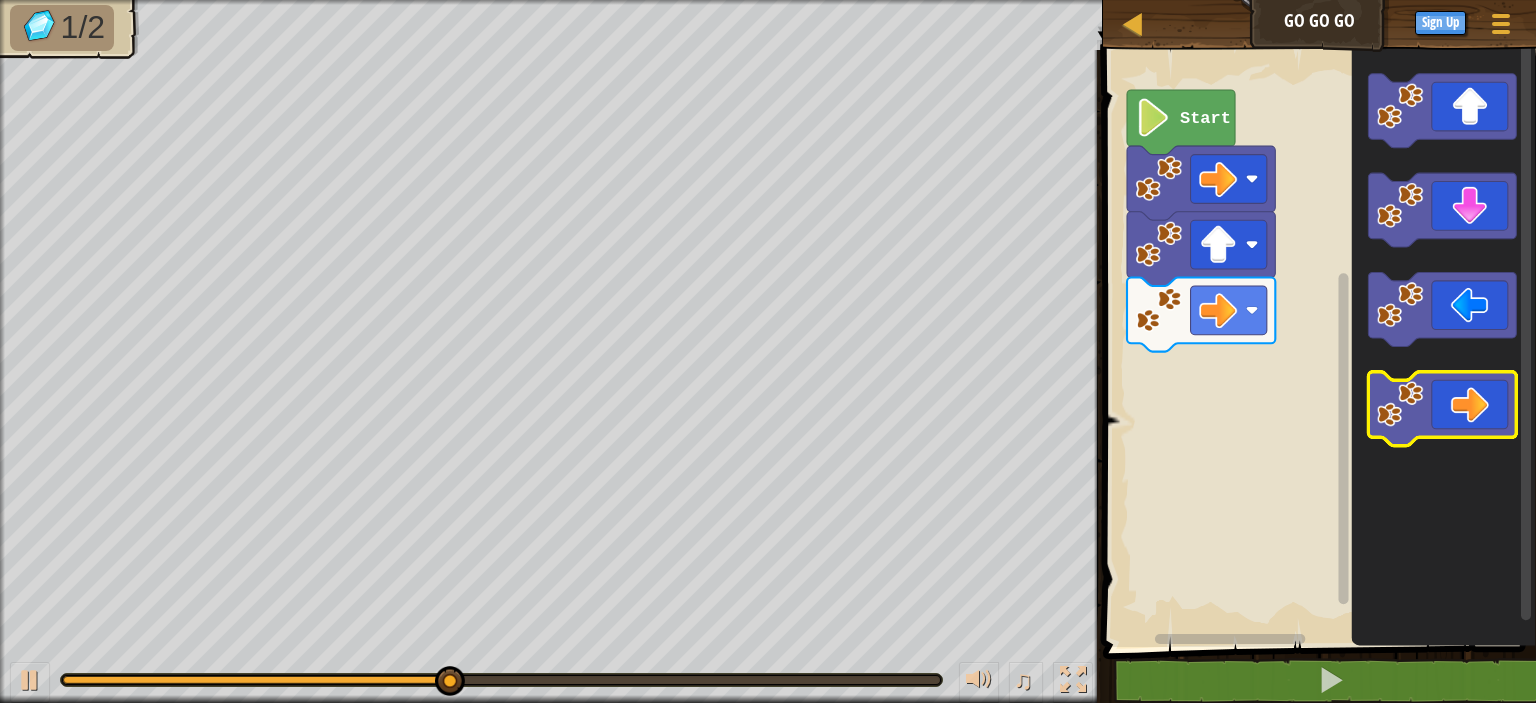 click 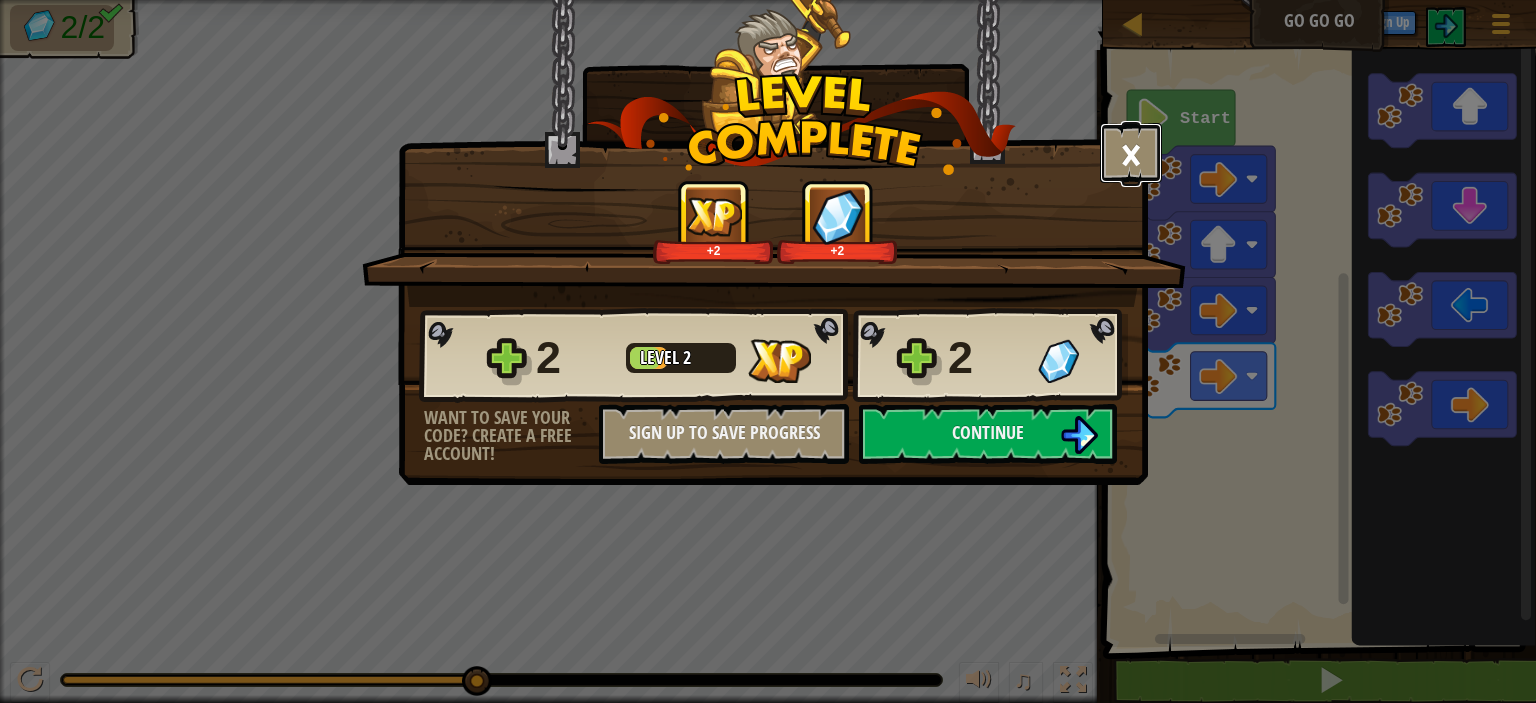 click on "×" at bounding box center [1131, 153] 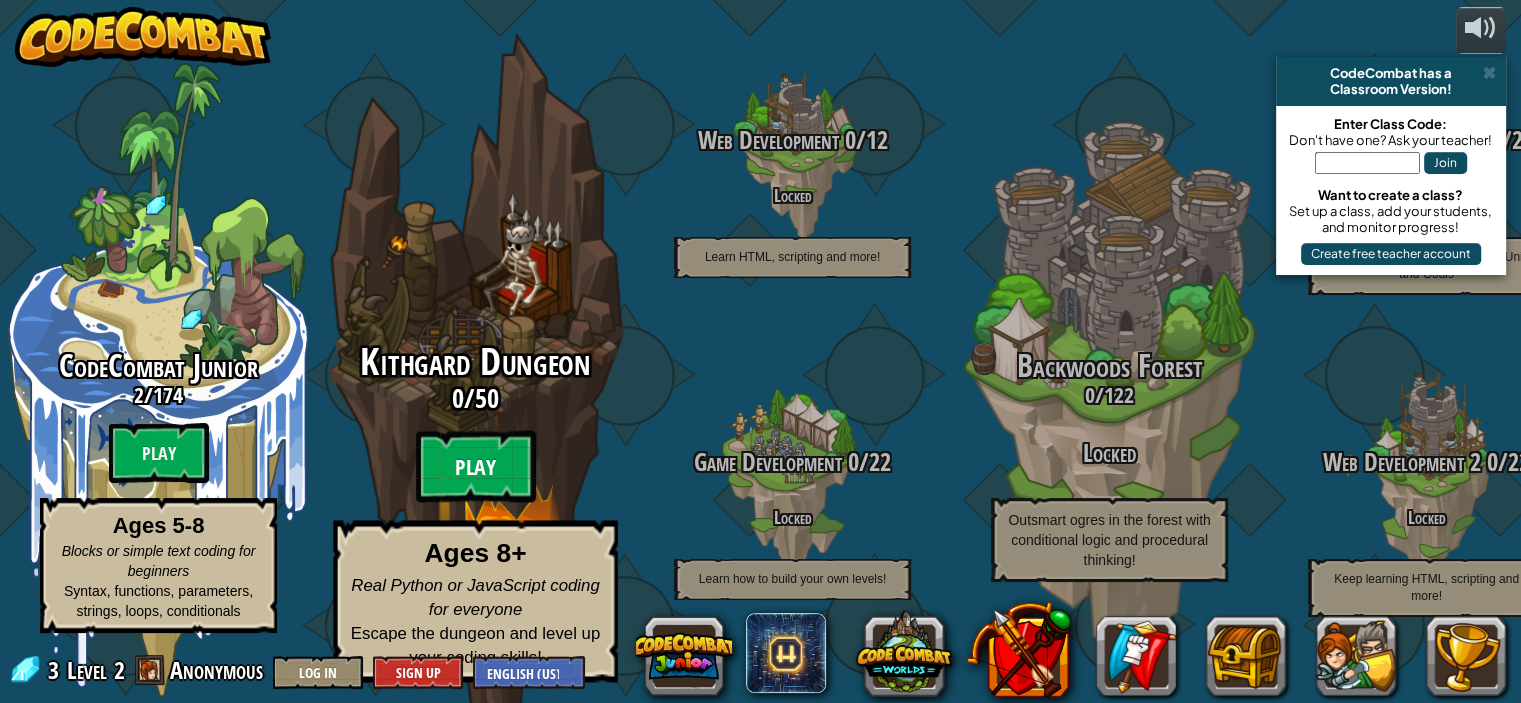 click on "Play" at bounding box center (476, 467) 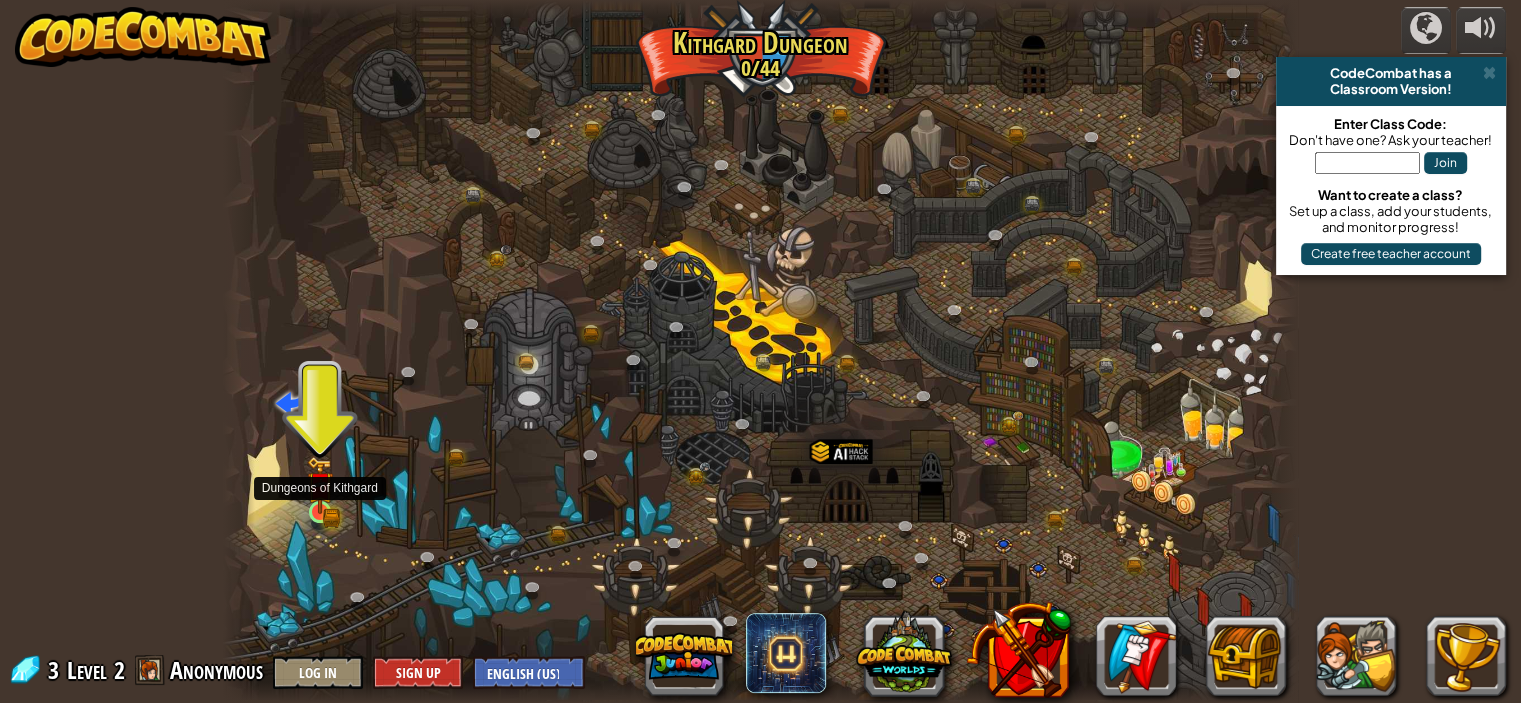 click at bounding box center [320, 485] 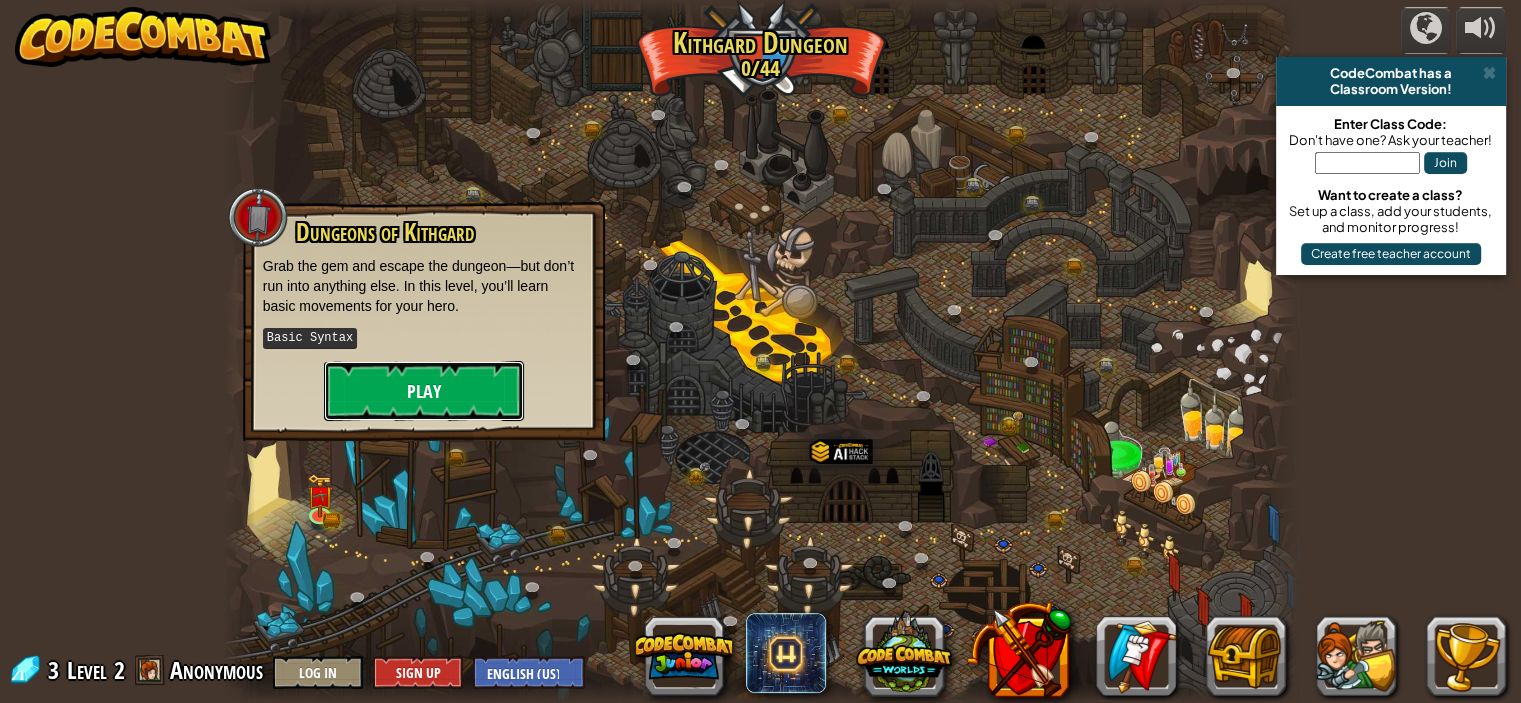 click on "Play" at bounding box center (424, 391) 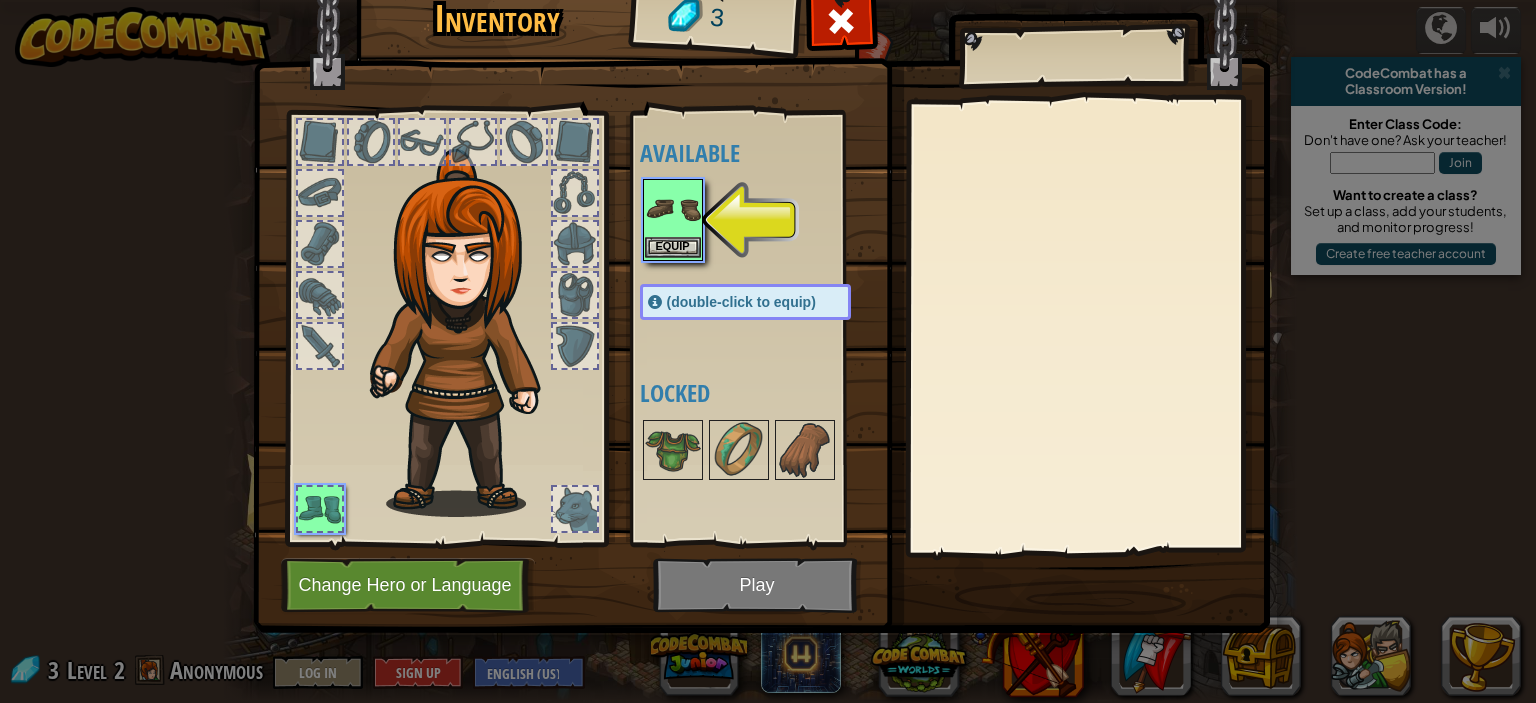 click at bounding box center [673, 209] 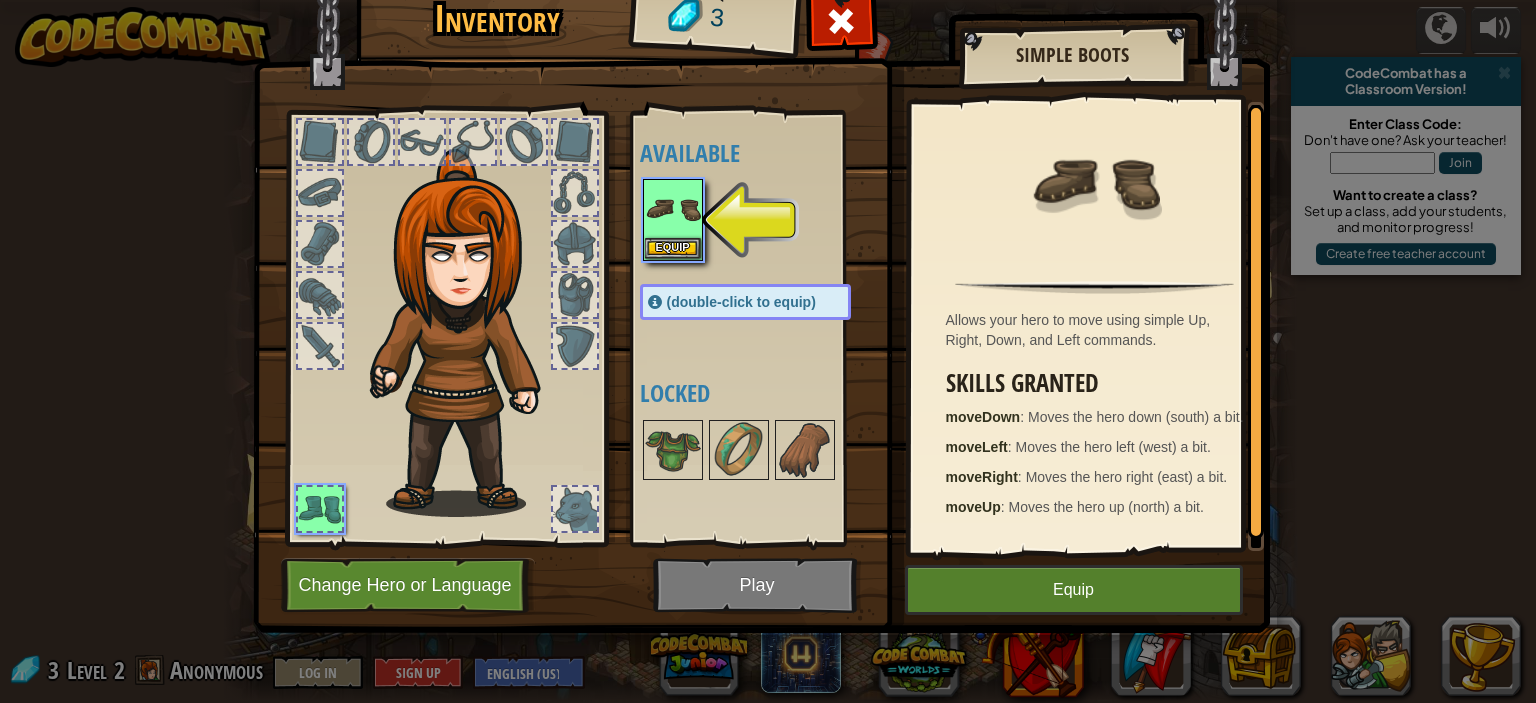 click at bounding box center [761, 270] 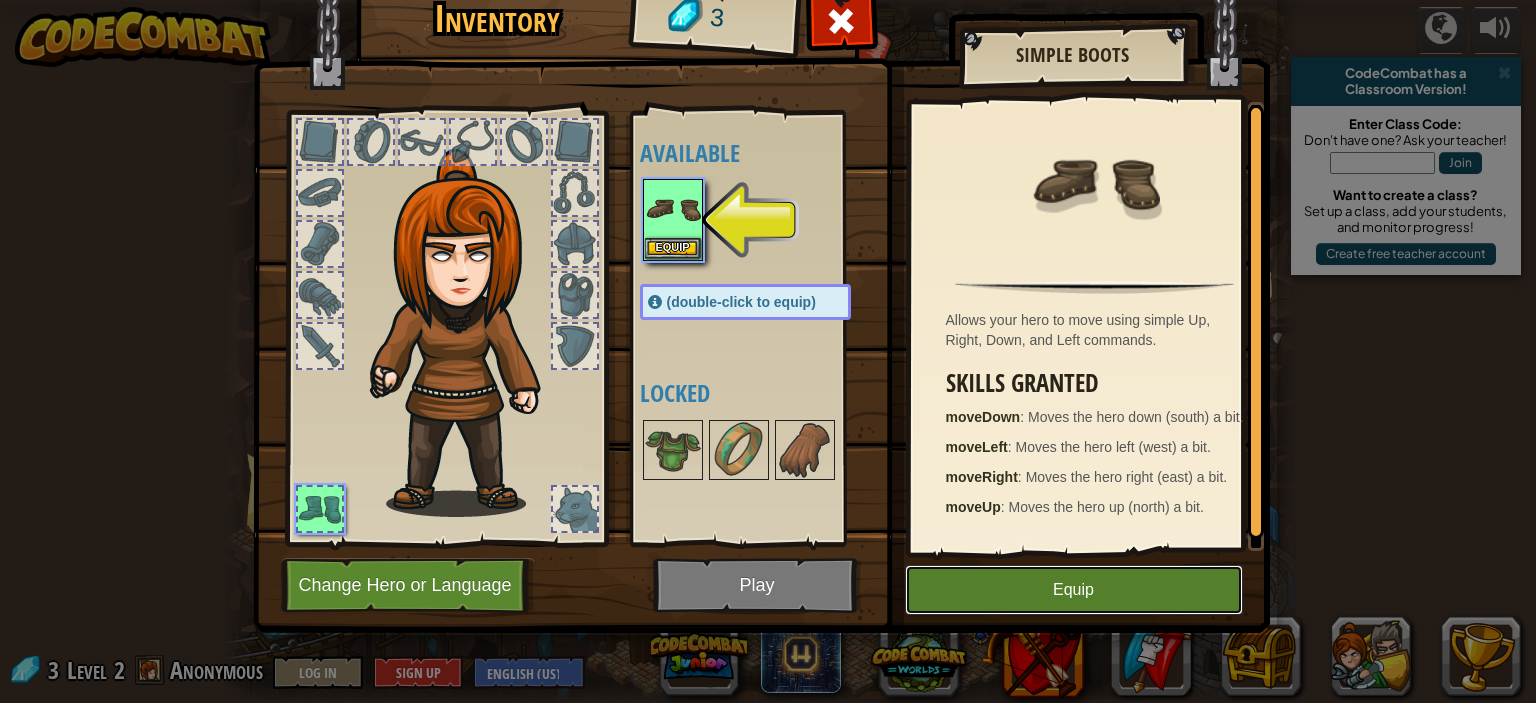 click on "Equip" at bounding box center (1074, 590) 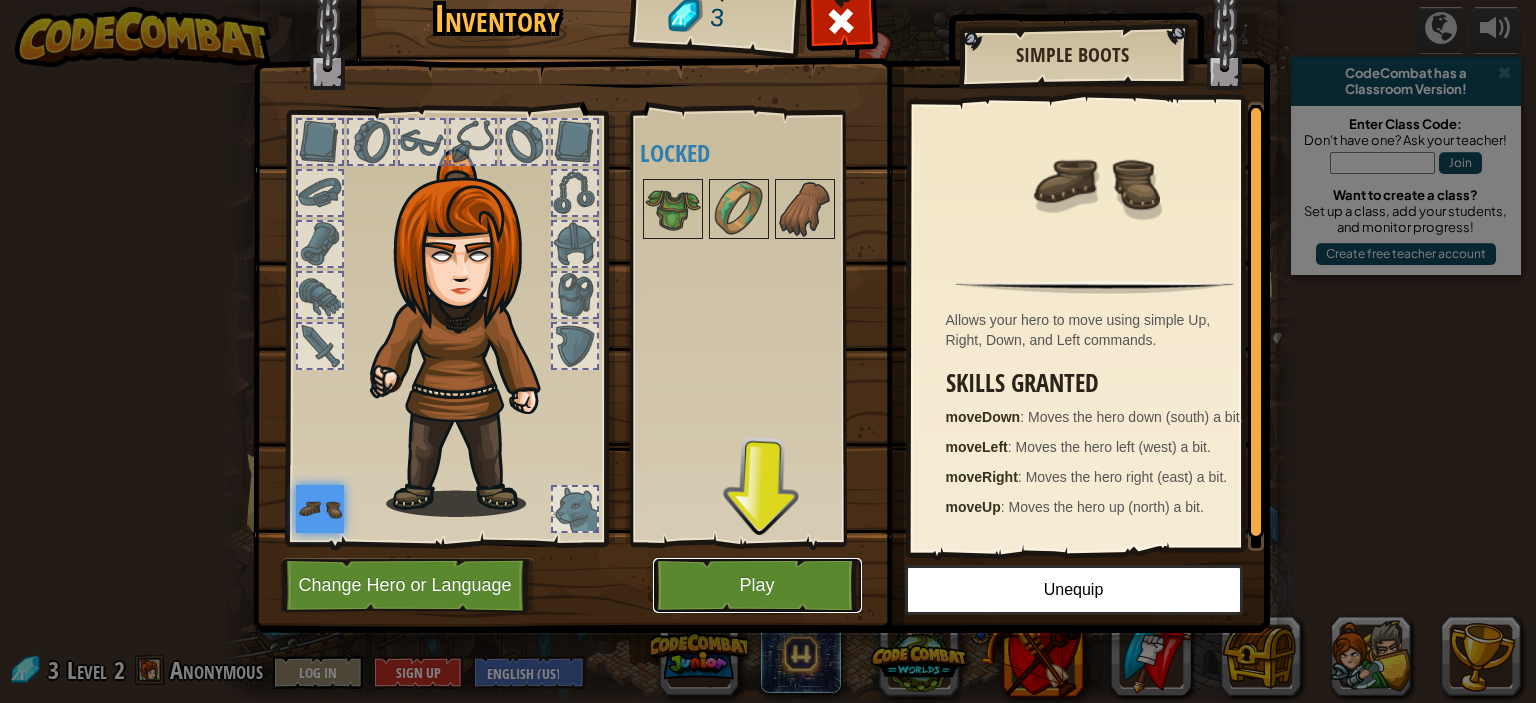 click on "Play" at bounding box center (757, 585) 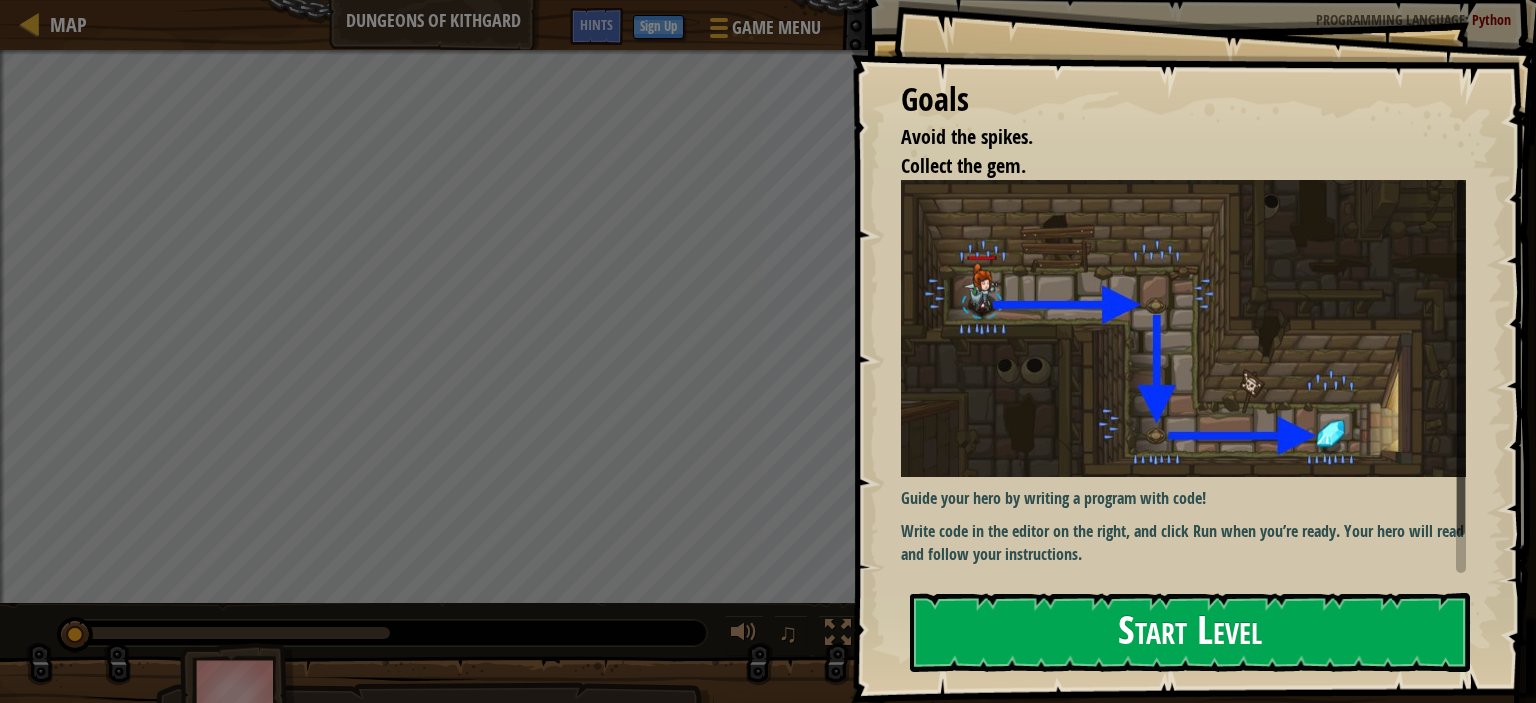 click on "Start Level" at bounding box center (1190, 632) 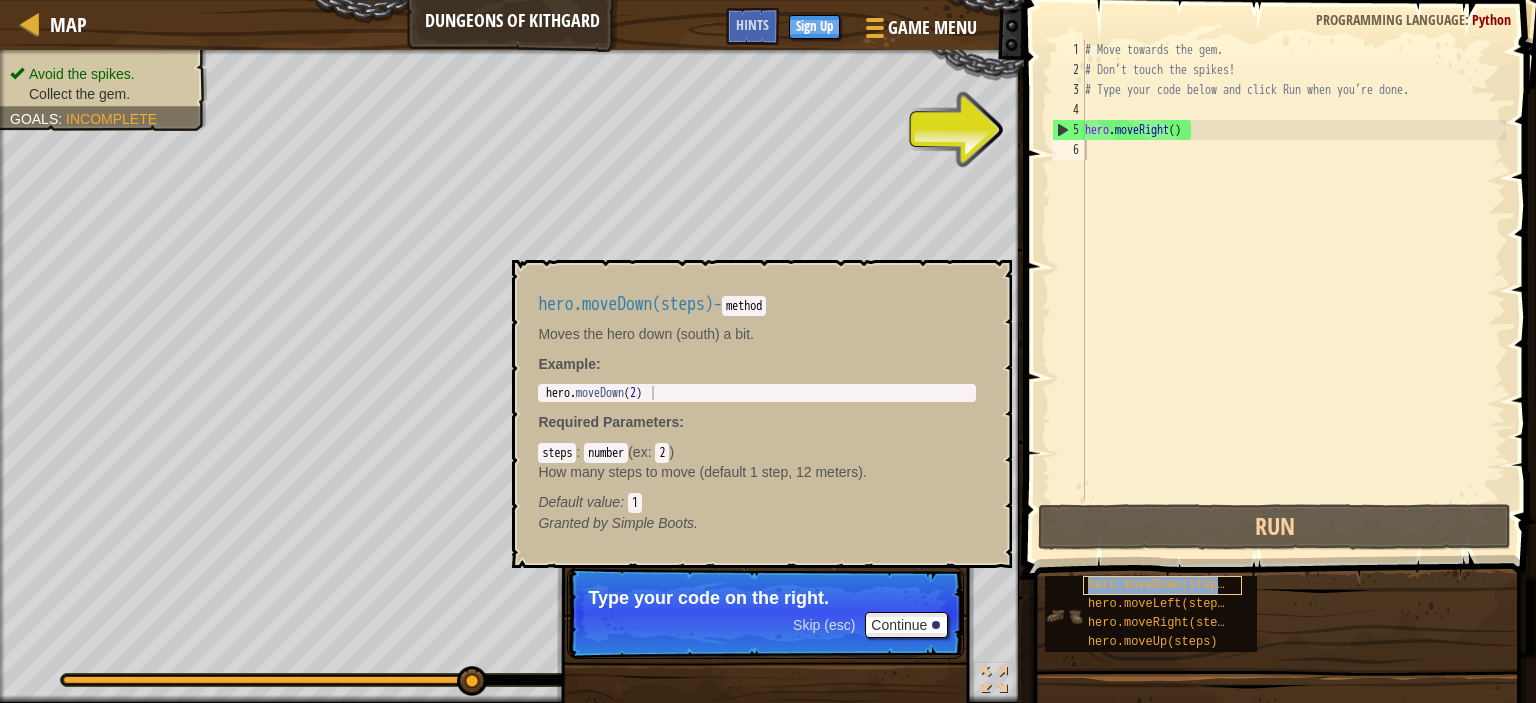 click on "hero.moveDown(steps)" at bounding box center (1160, 585) 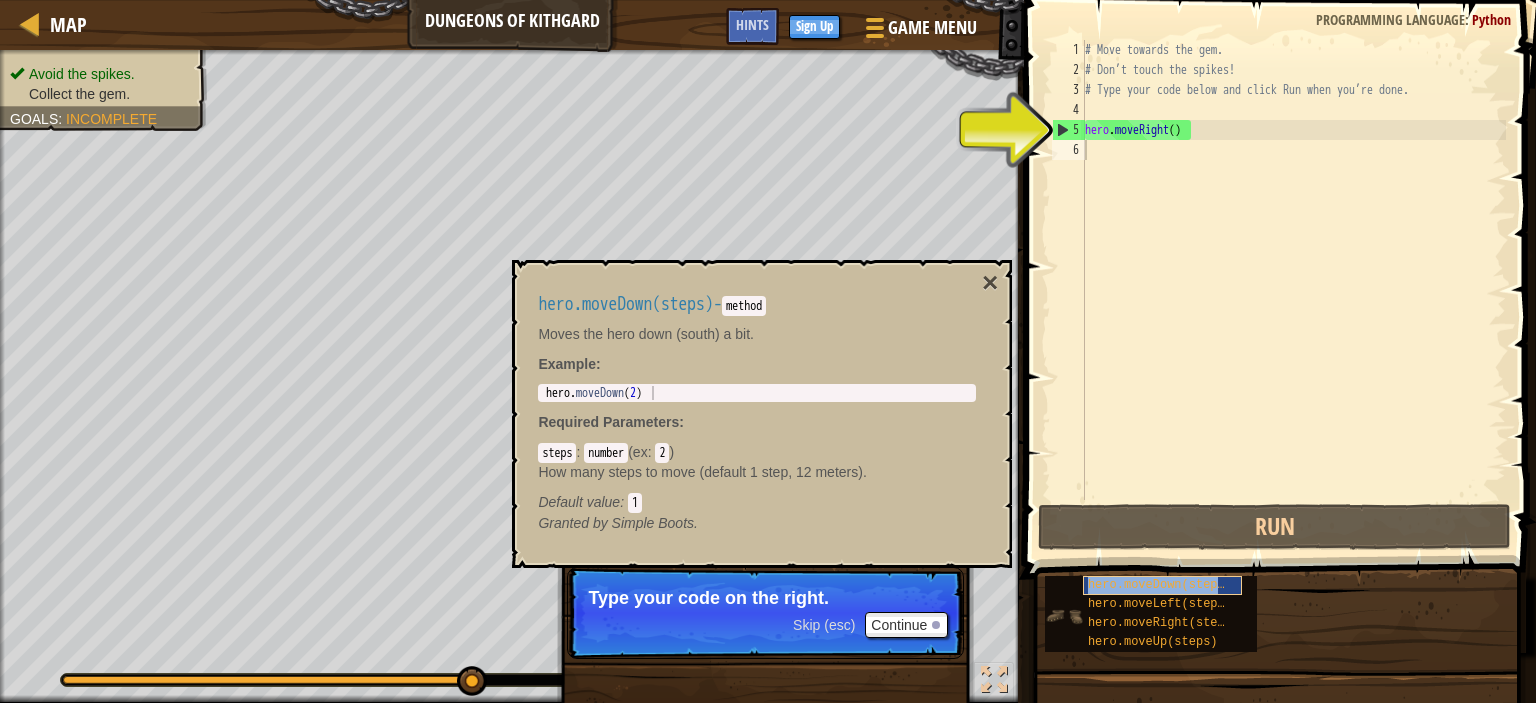 click on "hero.moveDown(steps)" at bounding box center (1160, 585) 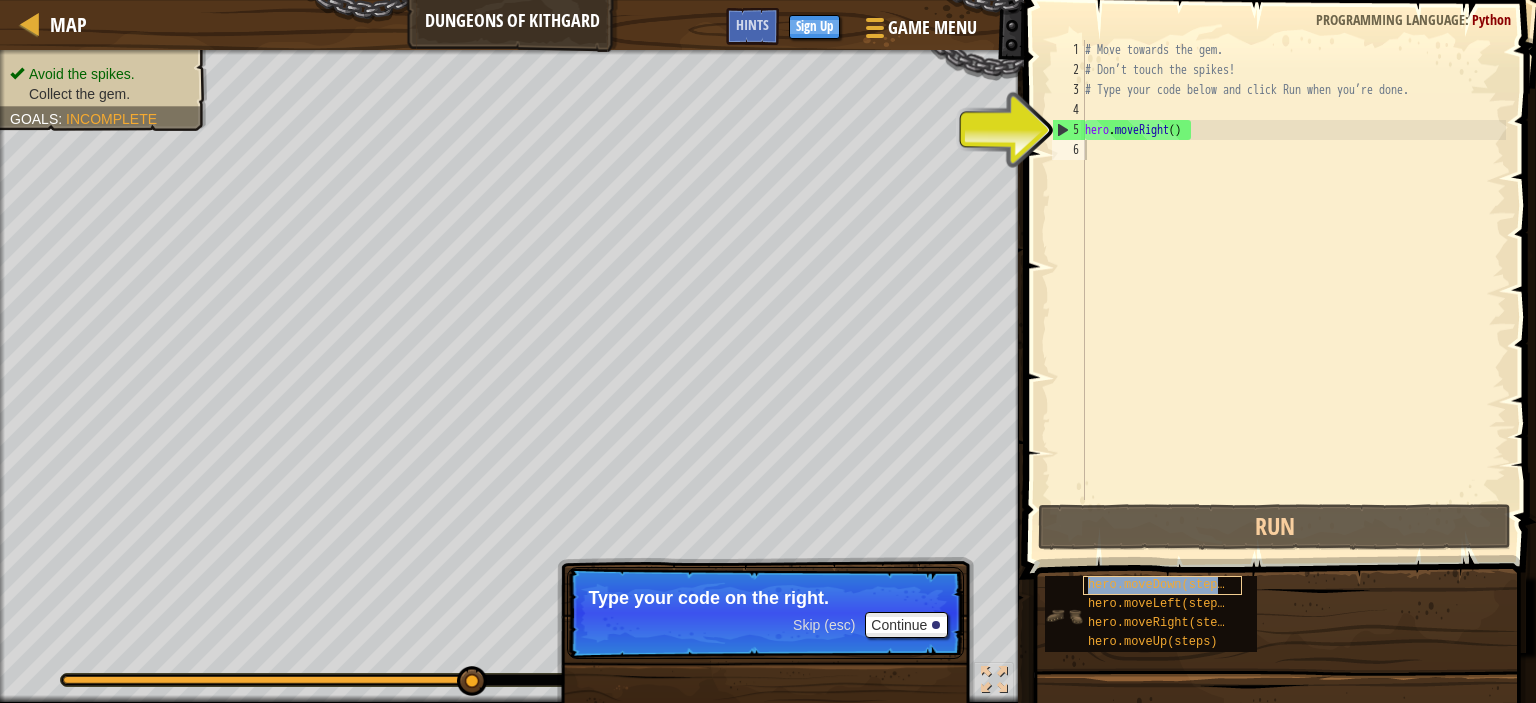click on "hero.moveDown(steps)" at bounding box center (1160, 585) 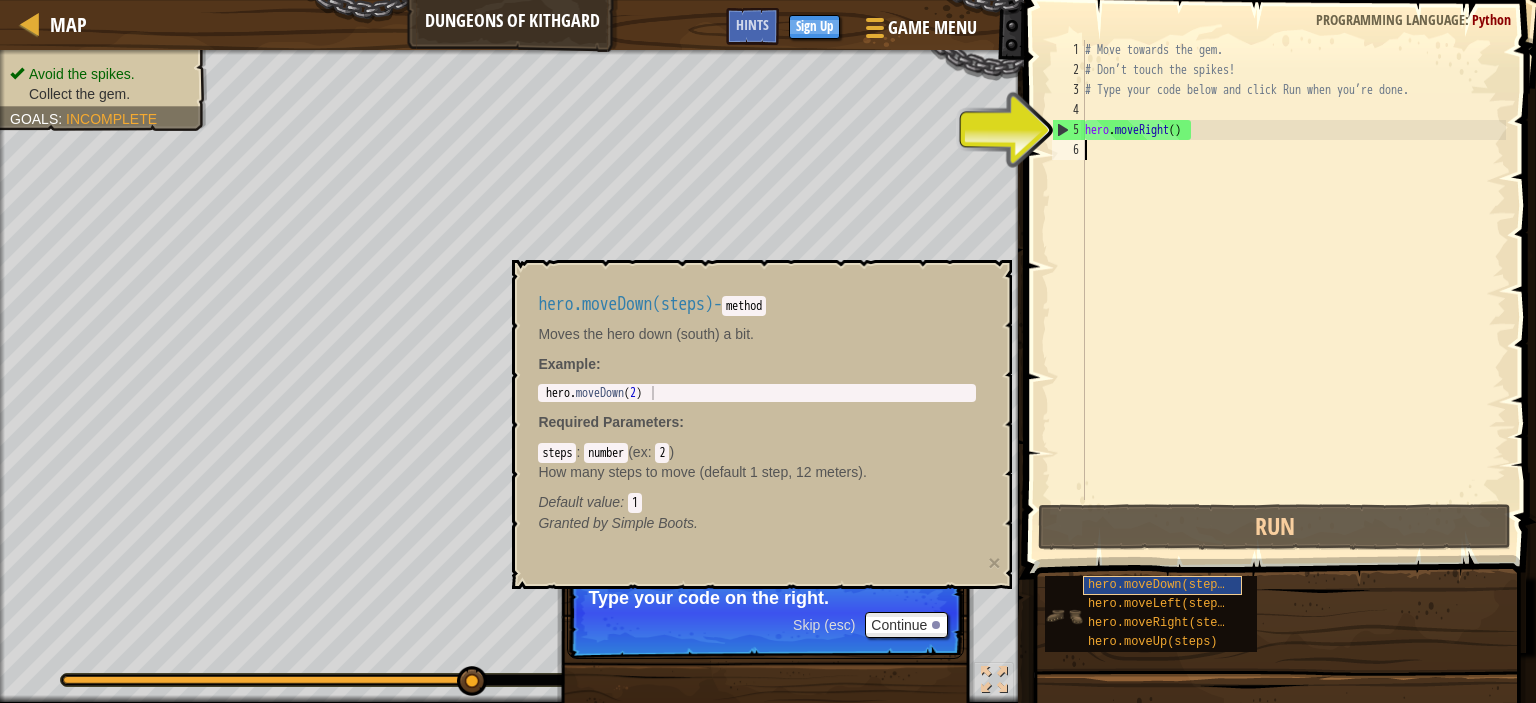 click on "hero.moveDown(steps)" at bounding box center (1160, 585) 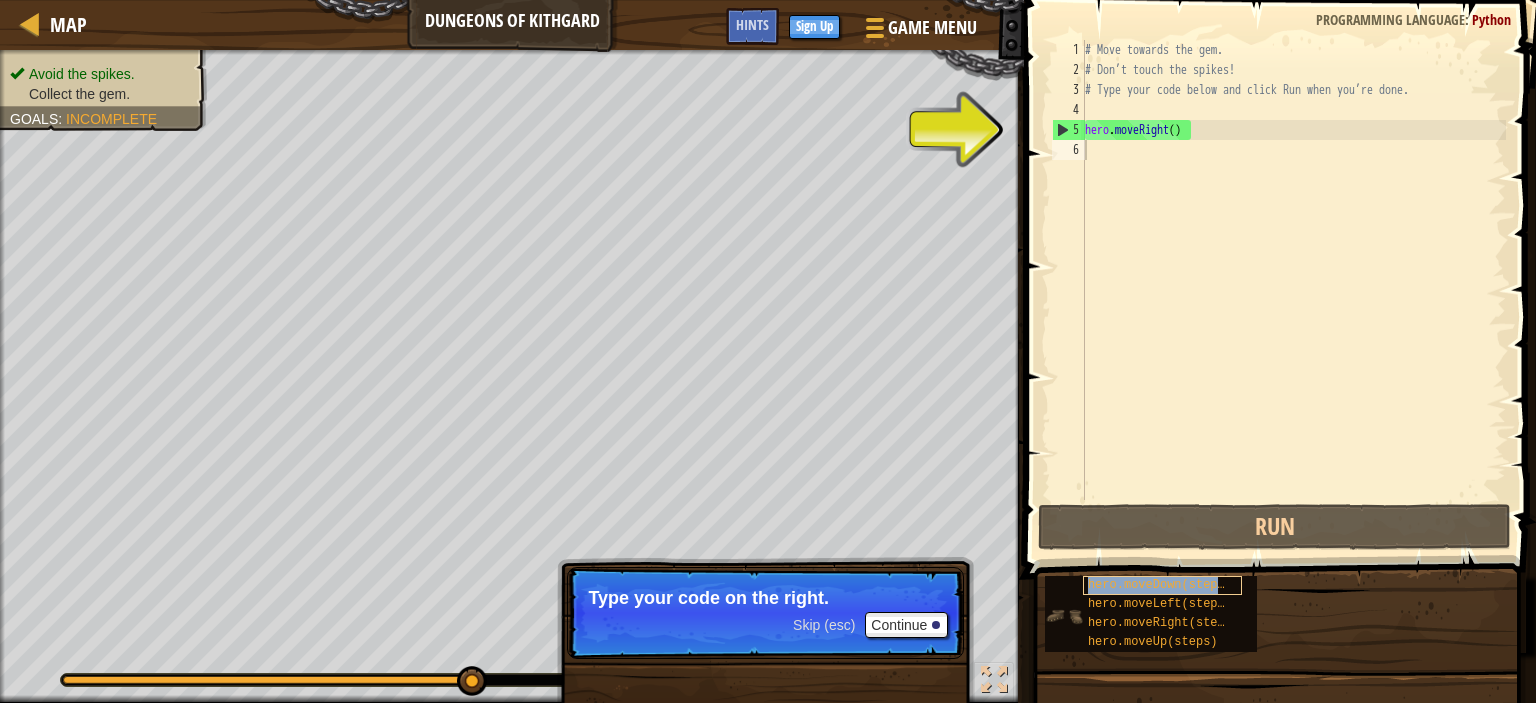click on "hero.moveDown(steps)" at bounding box center (1160, 585) 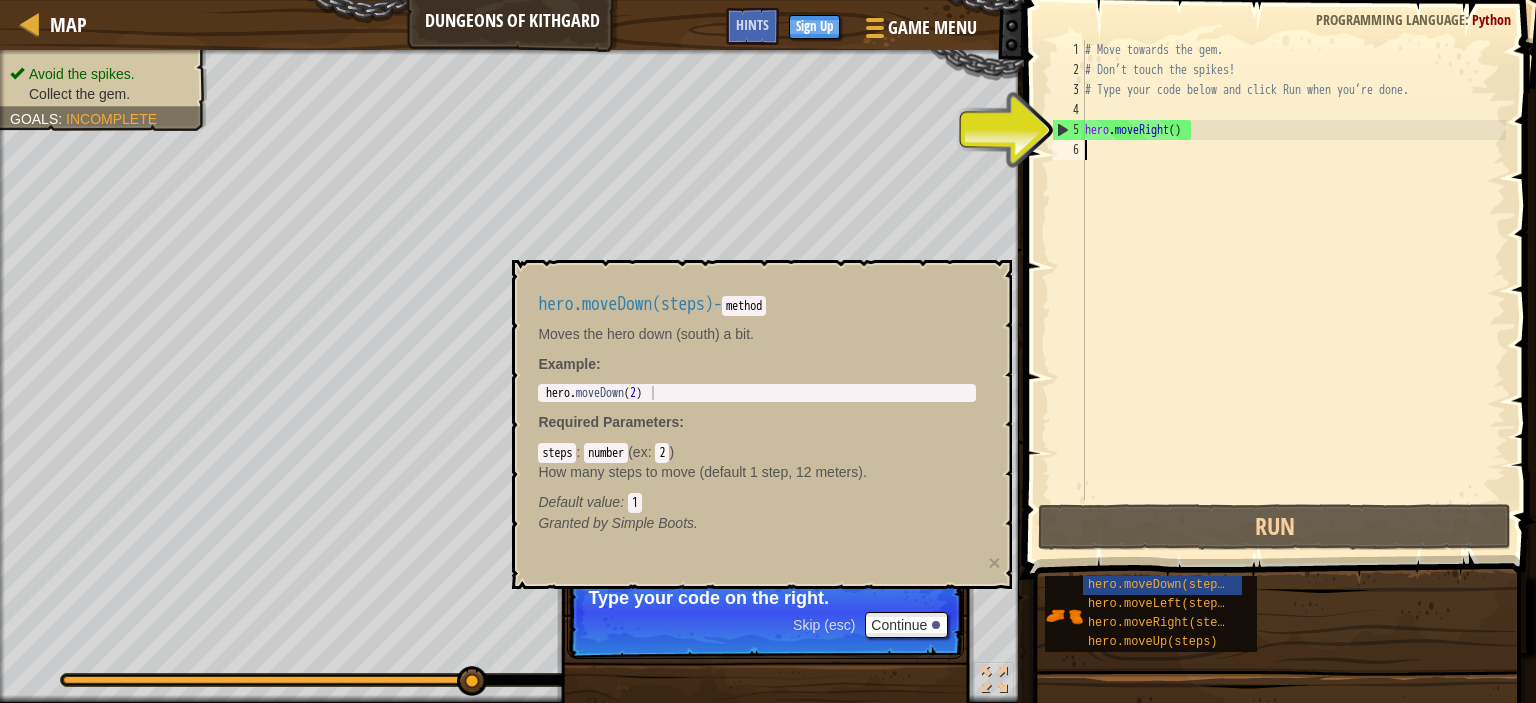 type on "hero.moveDown(2)" 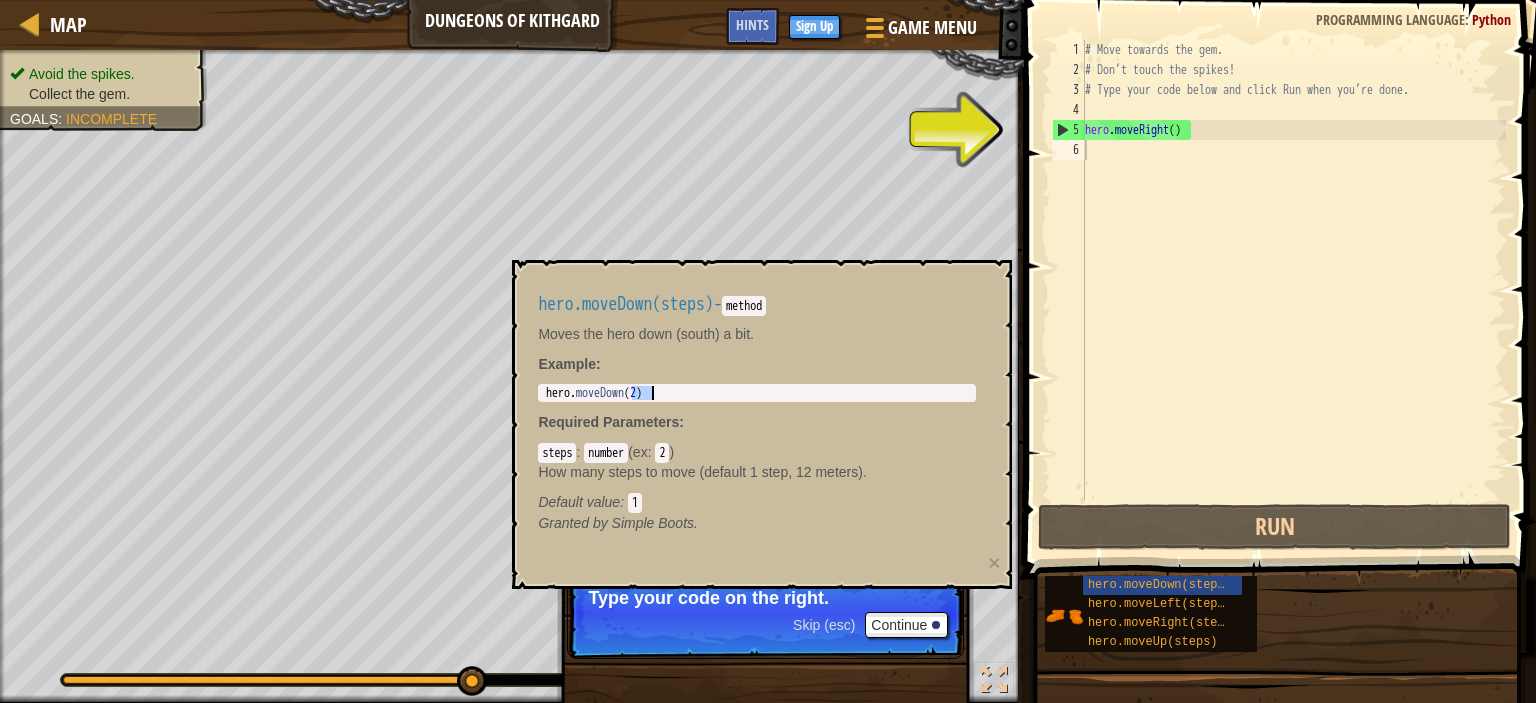 click on "hero . moveDown ( 2 )" at bounding box center [757, 407] 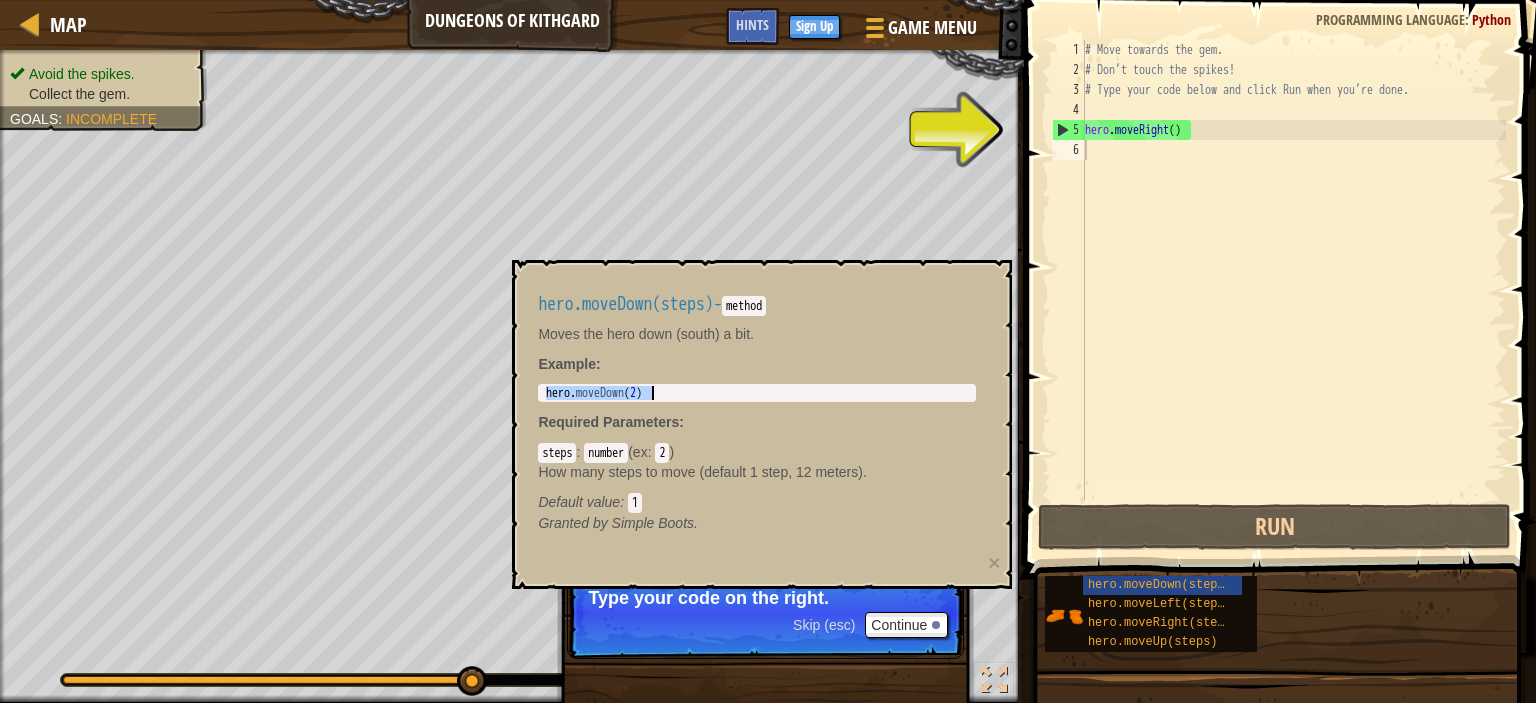 click on "hero . moveDown ( 2 )" at bounding box center [757, 407] 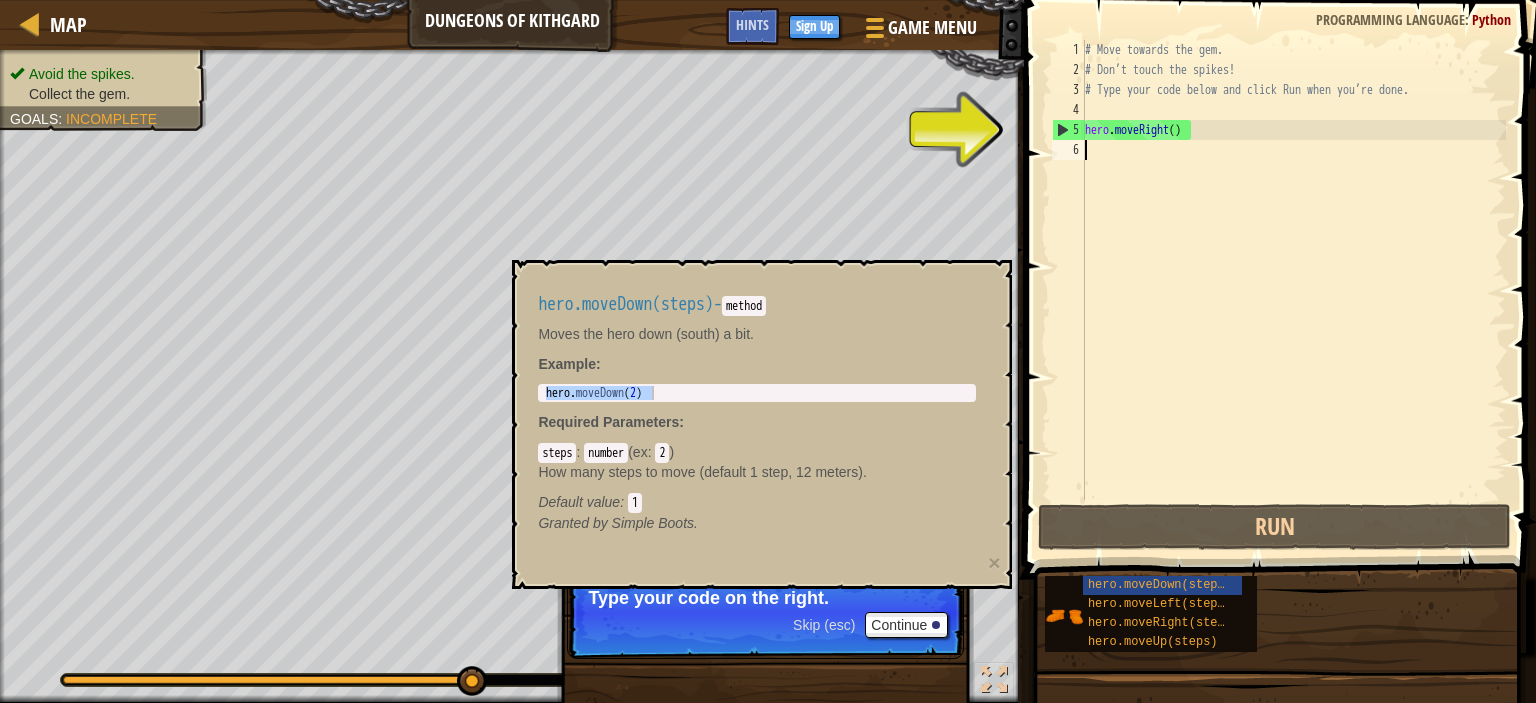click on "# Move towards the gem. # Don’t touch the spikes! # Type your code below and click Run when you’re done. hero . moveRight ( )" at bounding box center [1293, 290] 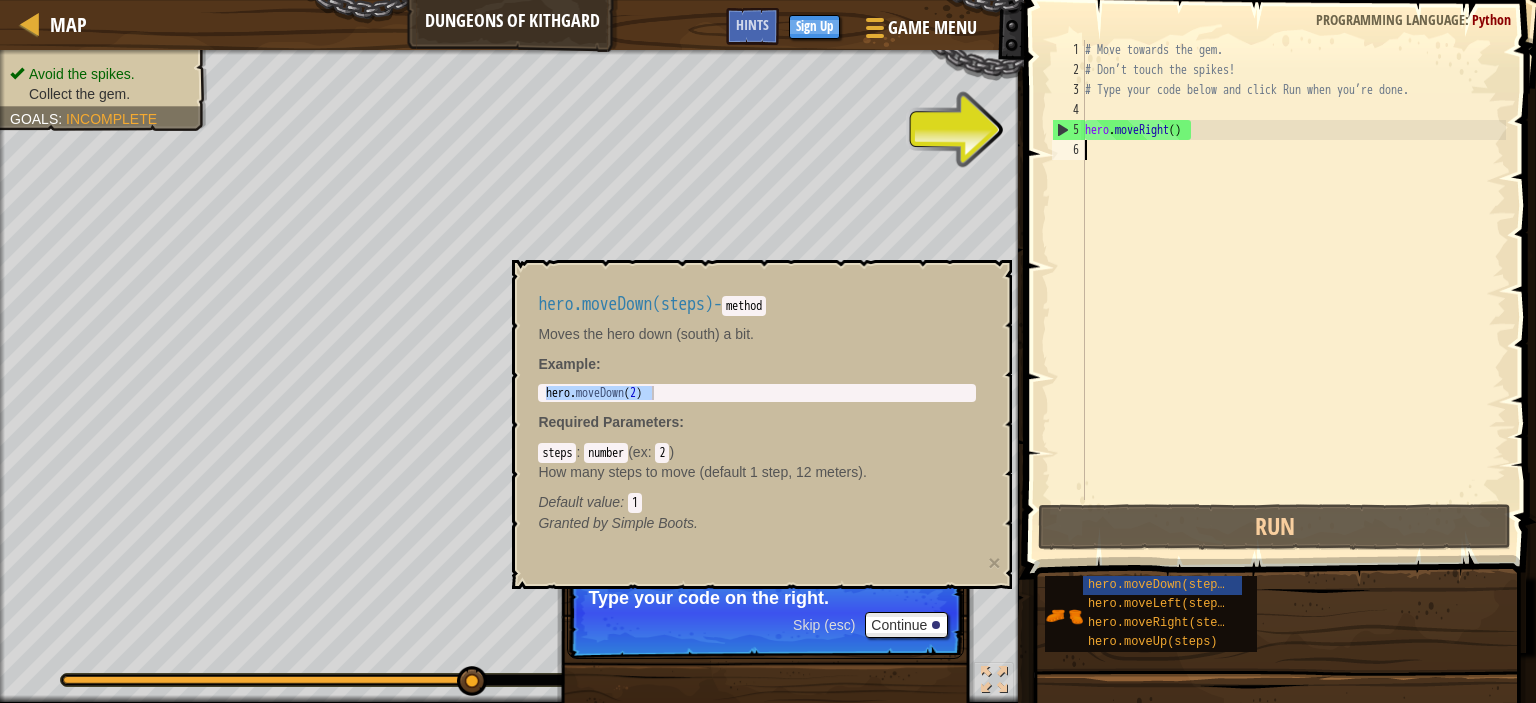 paste on "hero.moveDown(2)" 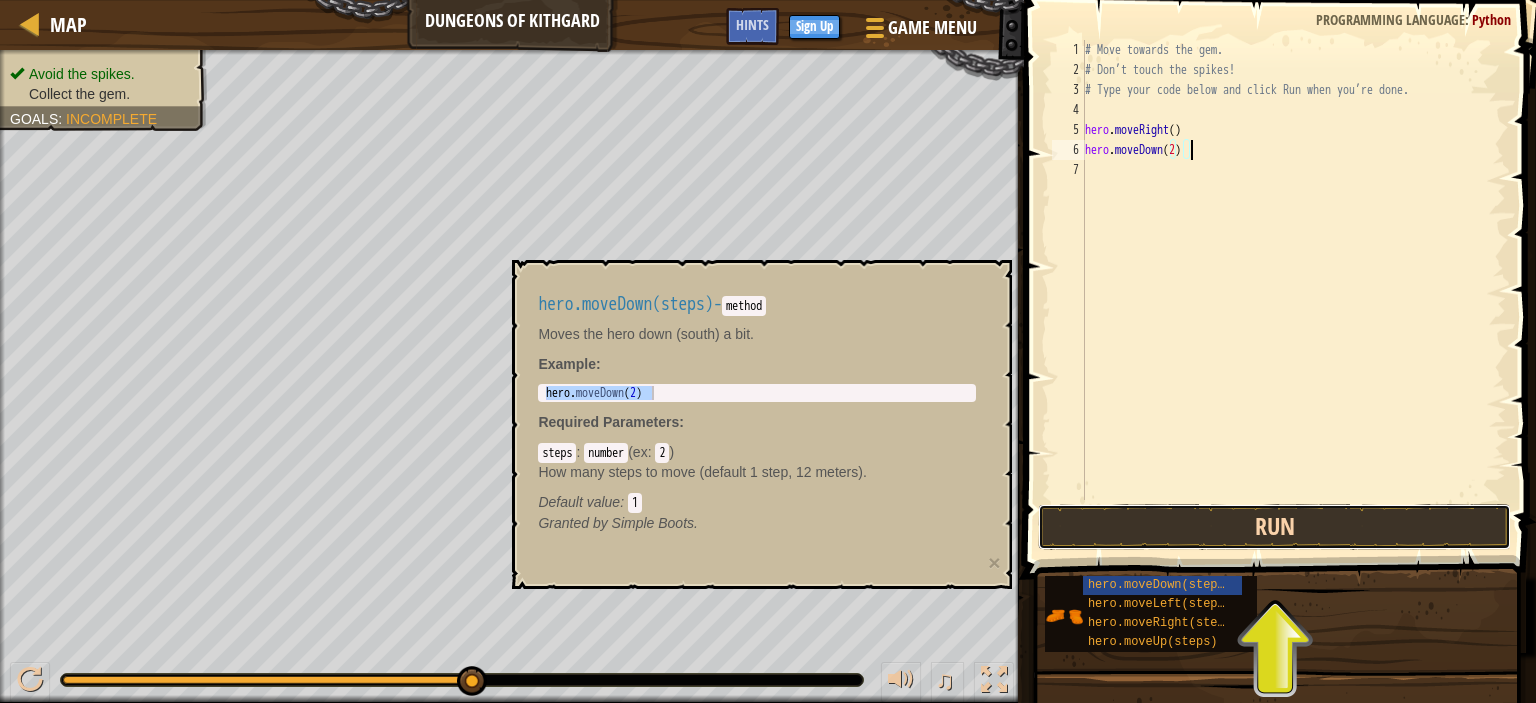 click on "Run" at bounding box center (1274, 527) 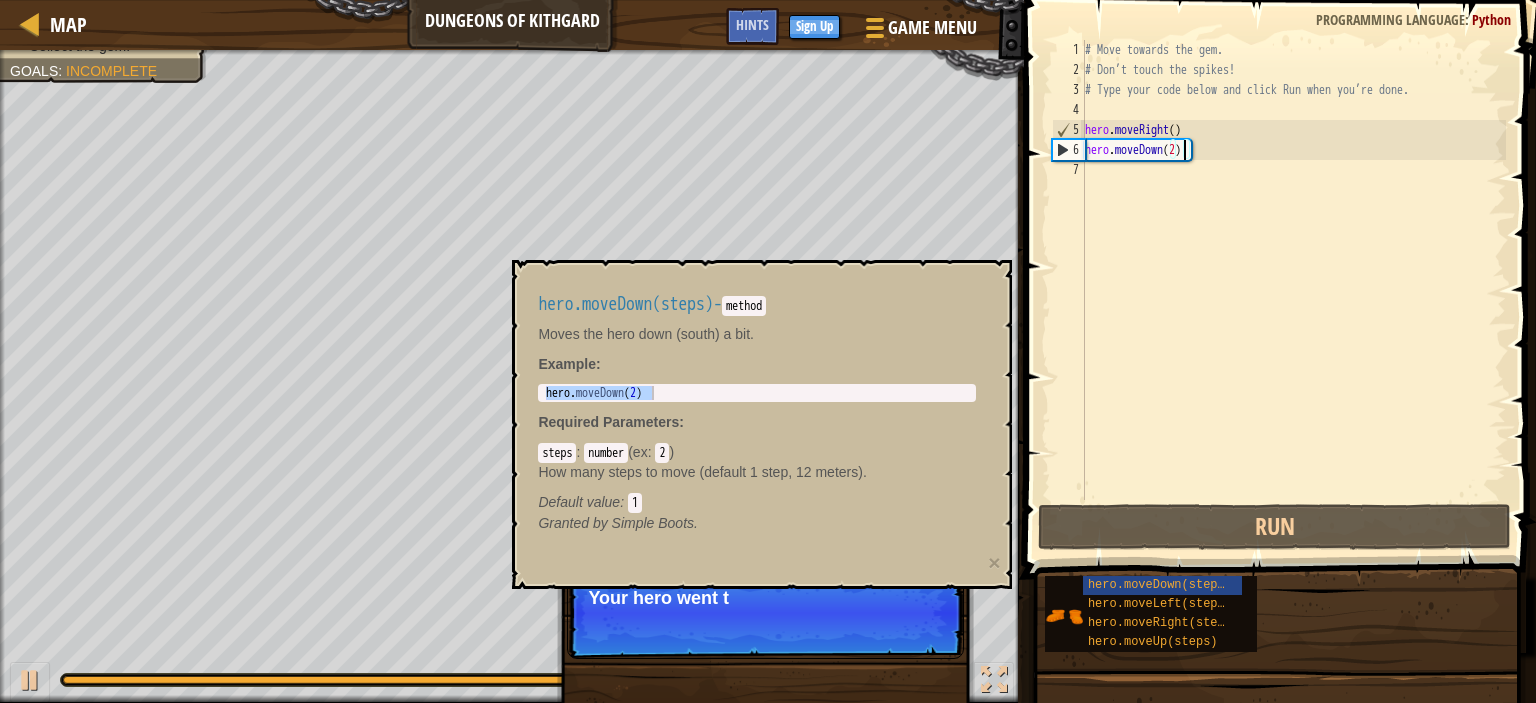 click on "# Move towards the gem. # Don’t touch the spikes! # Type your code below and click Run when you’re done. hero . moveRight ( ) hero . moveDown ( 2 )" at bounding box center [1293, 290] 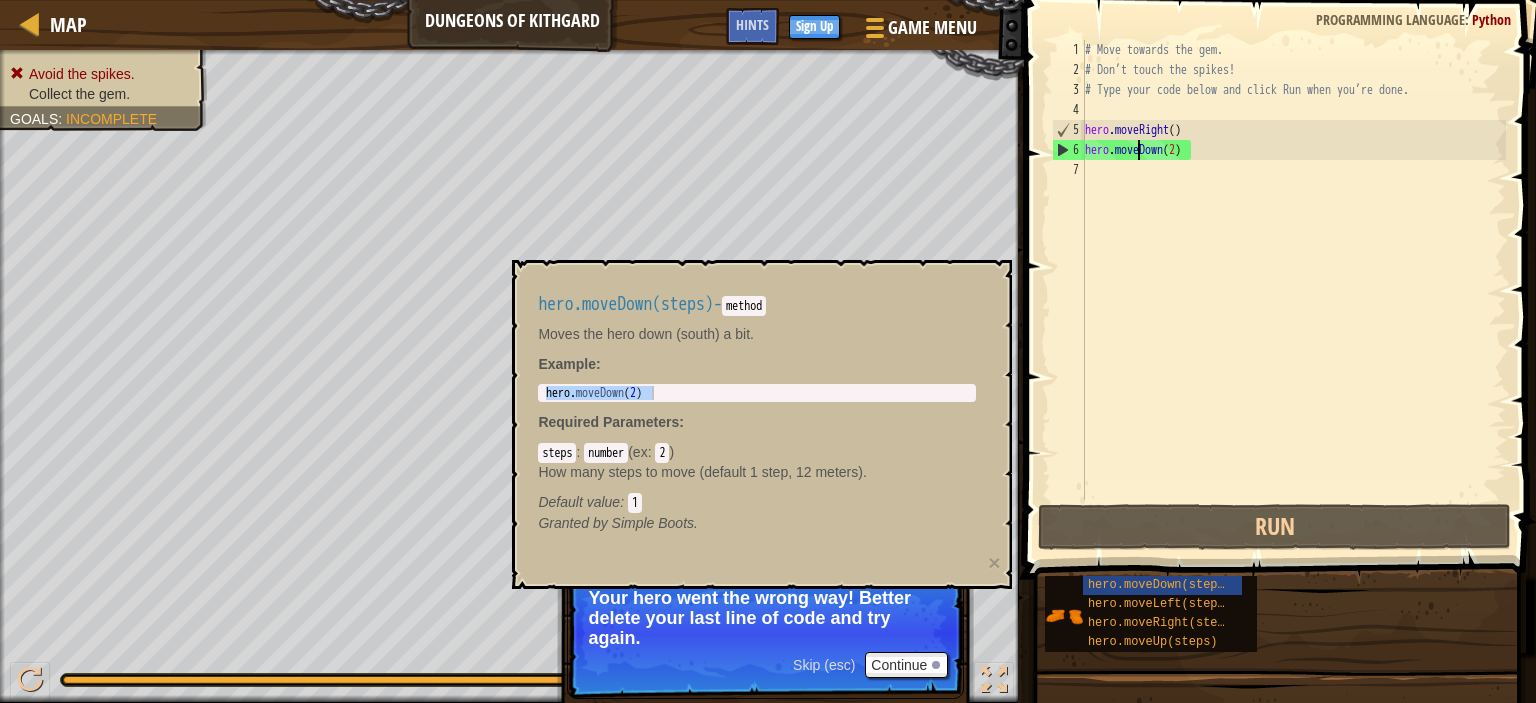 click on "# Move towards the gem. # Don’t touch the spikes! # Type your code below and click Run when you’re done. hero . moveRight ( ) hero . moveDown ( 2 )" at bounding box center [1293, 290] 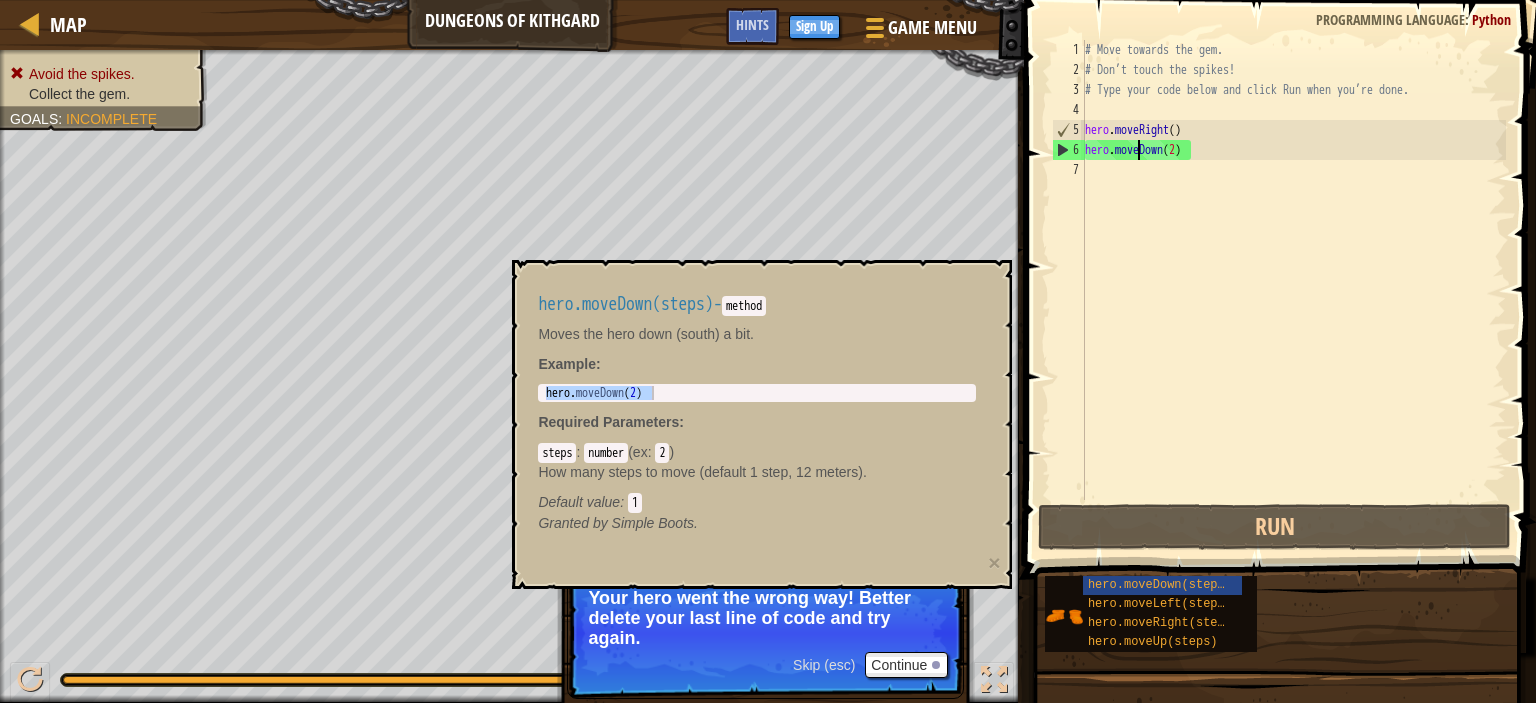click on "# Move towards the gem. # Don’t touch the spikes! # Type your code below and click Run when you’re done. hero . moveRight ( ) hero . moveDown ( 2 )" at bounding box center (1293, 290) 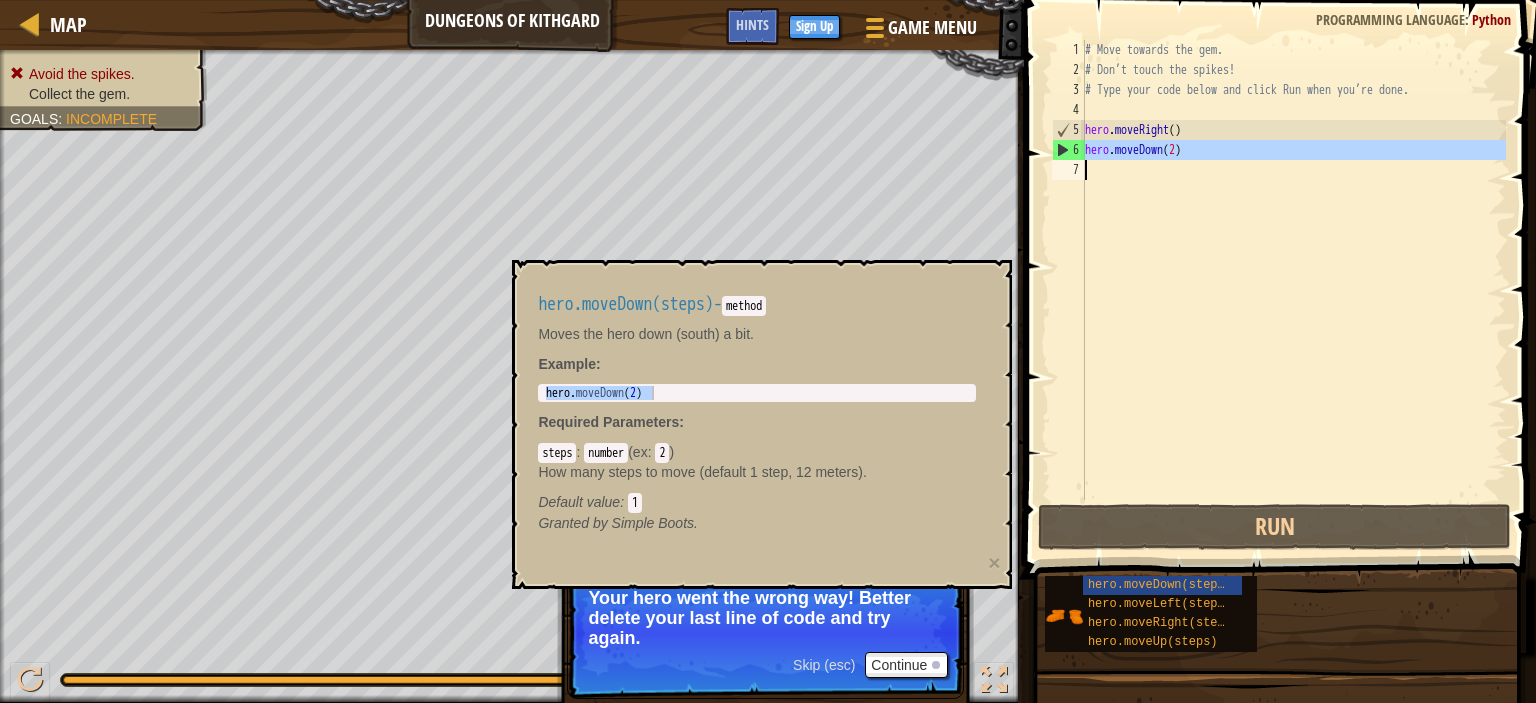 click on "# Move towards the gem. # Don’t touch the spikes! # Type your code below and click Run when you’re done. hero . moveRight ( ) hero . moveDown ( 2 )" at bounding box center (1293, 290) 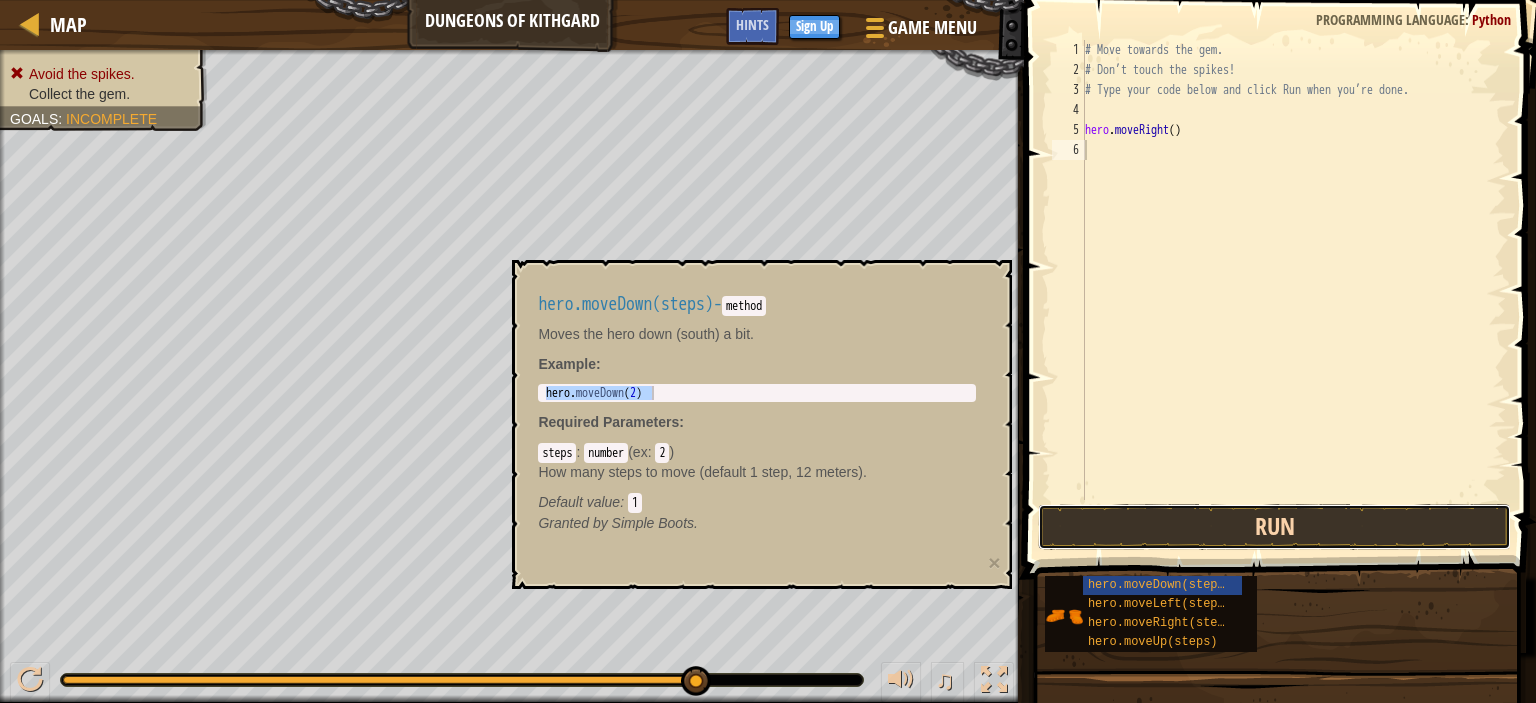 click on "Run" at bounding box center [1274, 527] 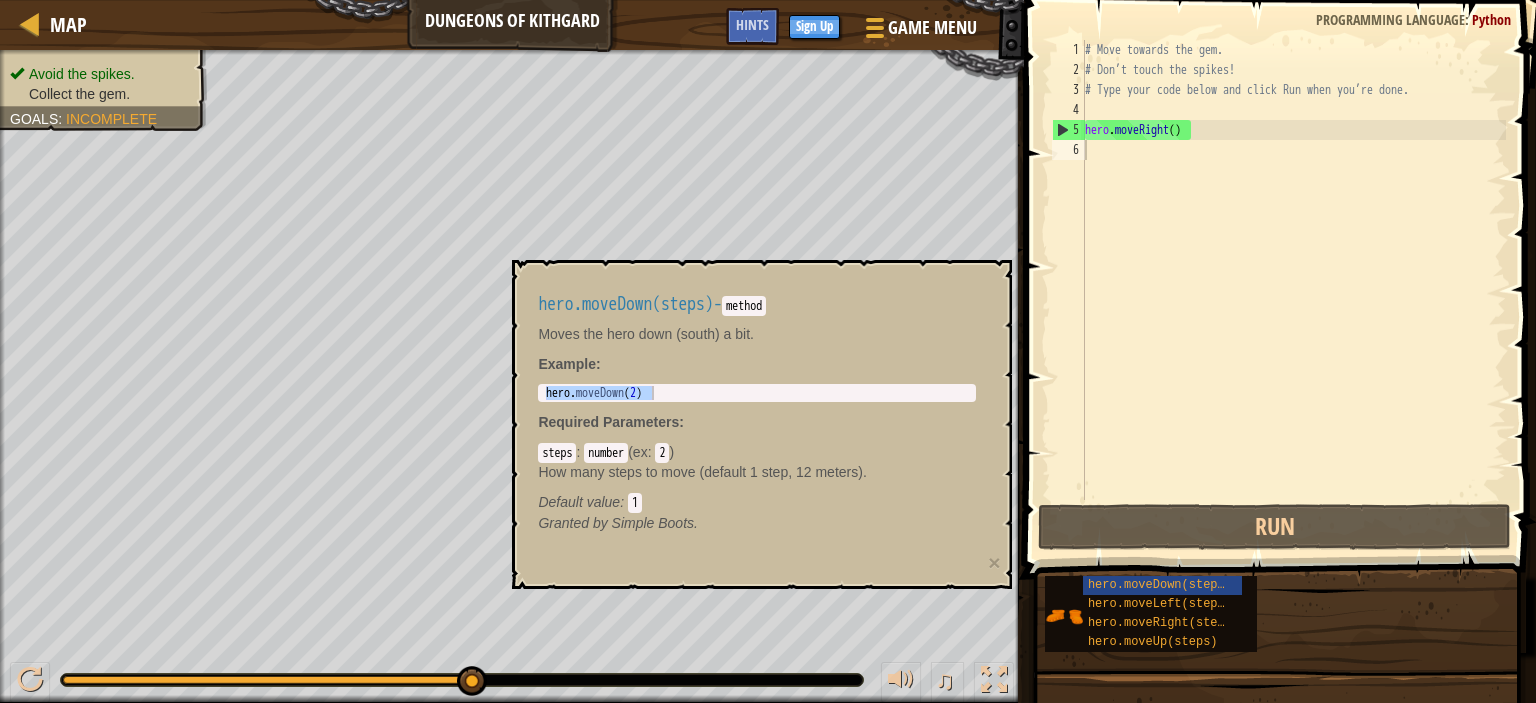 click on "hero.moveDown(steps)  -  method Moves the hero down (south) a bit.
Example : hero.moveDown([NUMBER]) [NUMBER] hero . moveDown ( [NUMBER] )     הההההההההההההההההההההההההההההההההההההההההההההההההההההההההההההההההההההההההההההההההההההההההההההההההההההההההההההההההההההההההההההההההההההההההההההההההההההההההההההההההההההההההההההההההההההההההההההההההההההההההההההההההההההההההההההההההההההההההההההההההההההההההההההההה XXXXXXXXXXXXXXXXXXXXXXXXXXXXXXXXXXXXXXXXXXXXXXXXXXXXXXXXXXXXXXXXXXXXXXXXXXXXXXXXXXXXXXXXXXXXXXXXXXXXXXXXXXXXXXXXXXXXXXXXXXXXXXXXXXXXXXXXXXXXXXXXXXXXXXXXXXXXXXXXXXXXXXXXXXXXXXXXXXXXXXXXXXXXXXXXXXXXXXXXXXXXXXXXXXXXXXXXXXXXXXXXXXXXXXXXXXXXXXXXXXXXXXXXXXXXXXXX Required Parameters : steps : number  ( ex : [NUMBER] ) How many steps to move (default [NUMBER] step, [NUMBER] meters).
Default value : [NUMBER]" at bounding box center (757, 414) 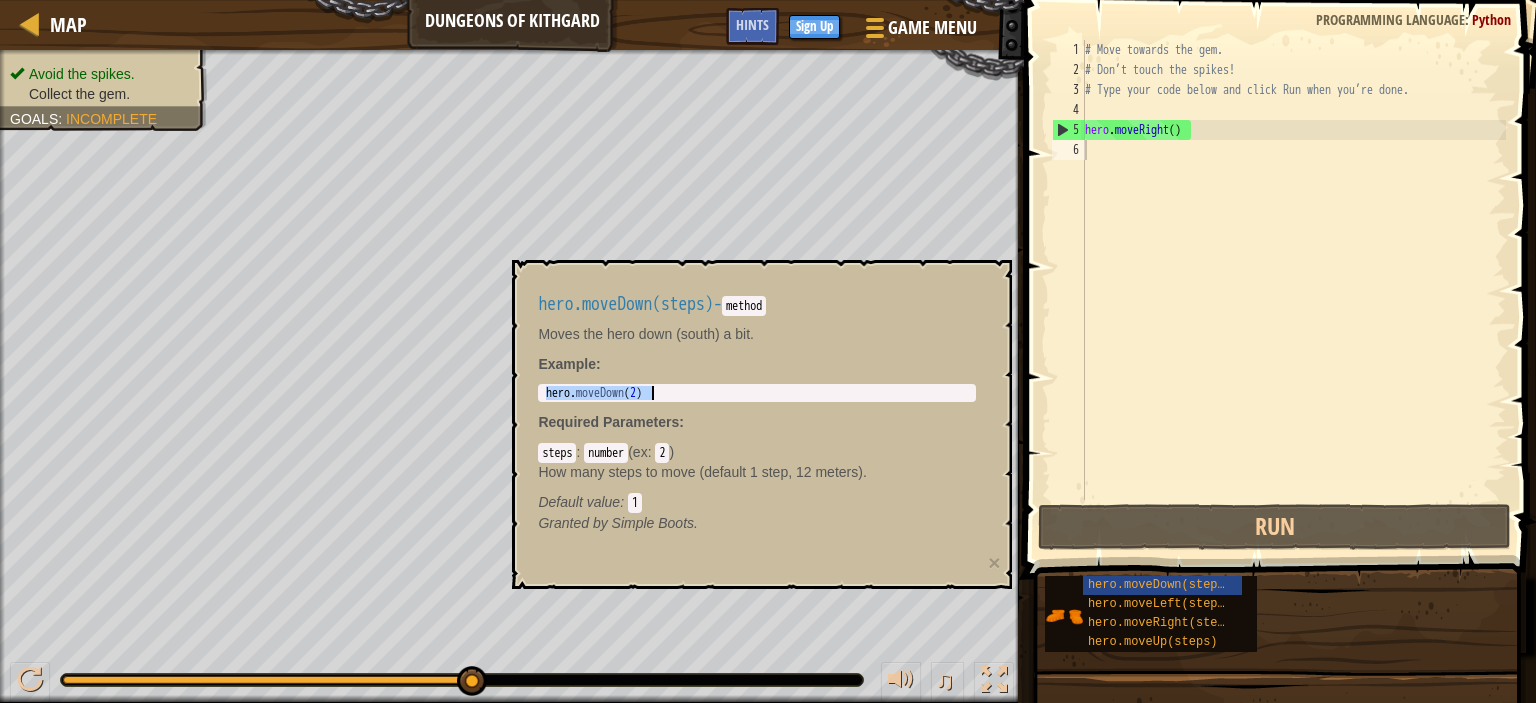 click on "hero . moveDown ( 2 )" at bounding box center (757, 393) 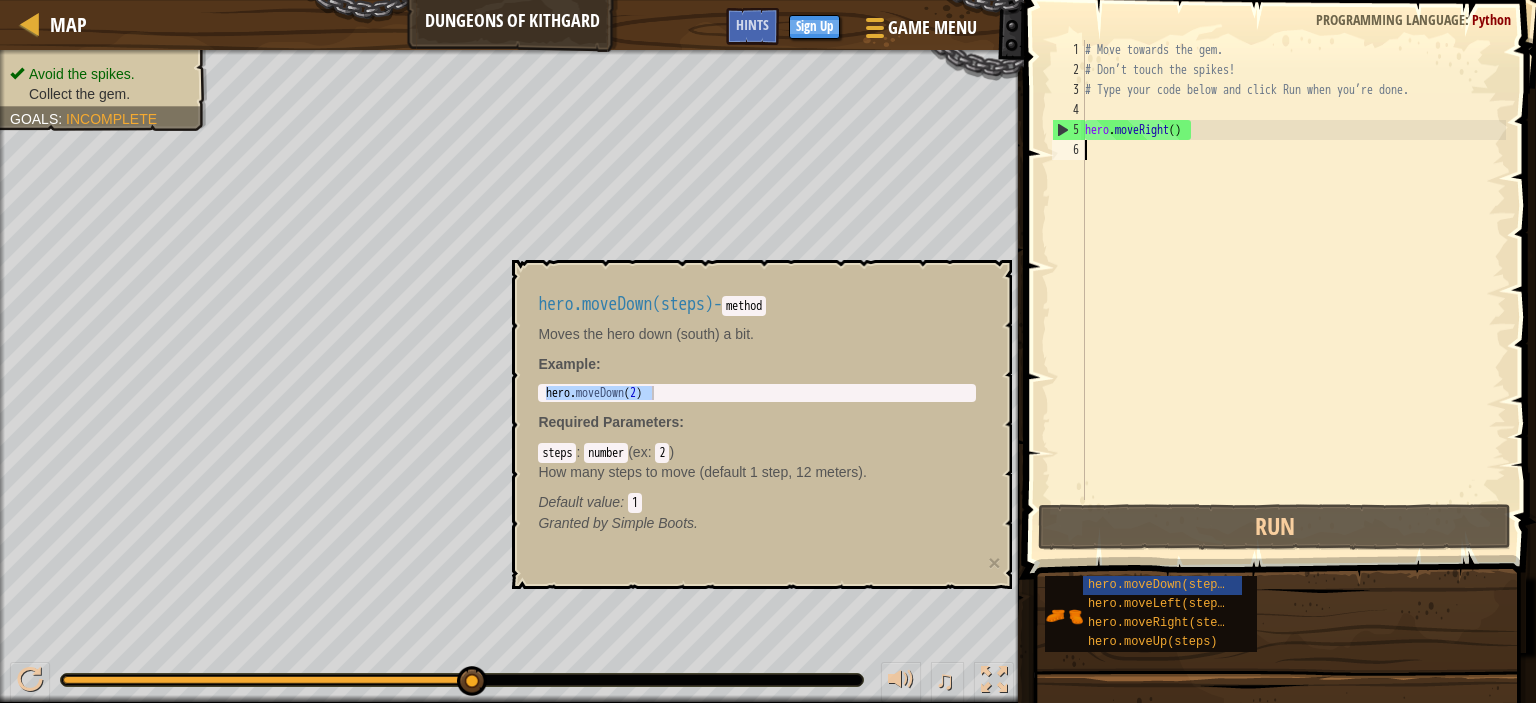 click on "# Move towards the gem. # Don’t touch the spikes! # Type your code below and click Run when you’re done. hero . moveRight ( )" at bounding box center [1293, 290] 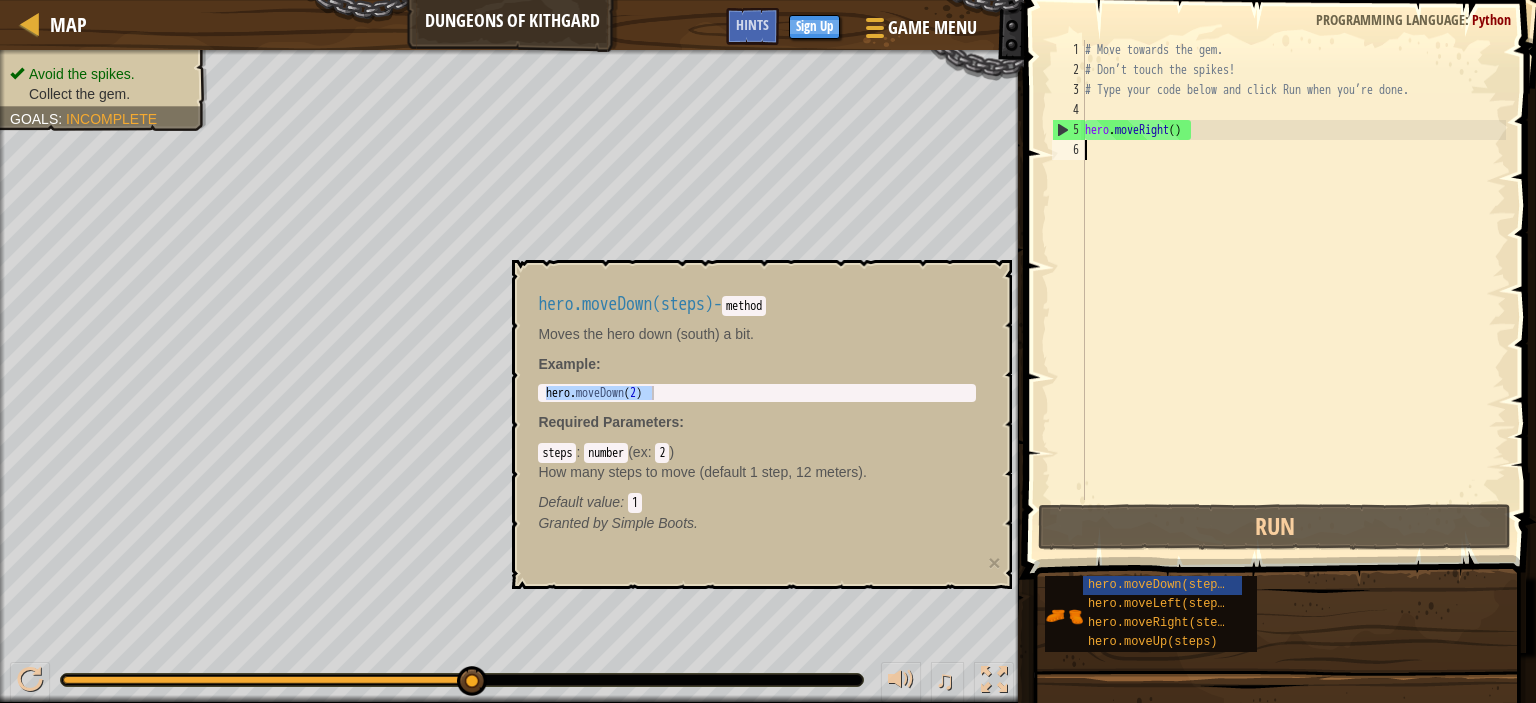 paste on "hero.moveDown(2)" 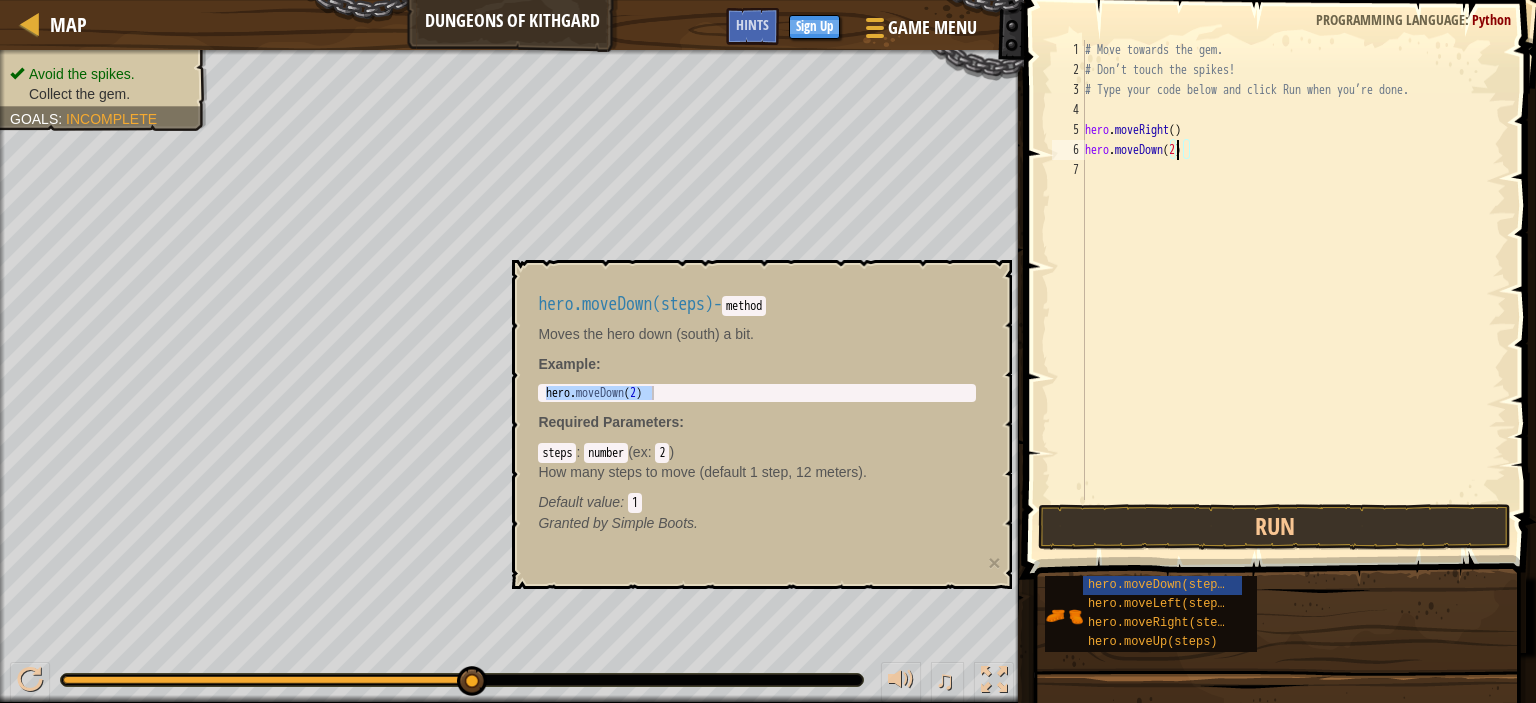 click on "# Move towards the gem. # Don’t touch the spikes! # Type your code below and click Run when you’re done. hero . moveRight ( ) hero . moveDown ( 2 )" at bounding box center [1293, 290] 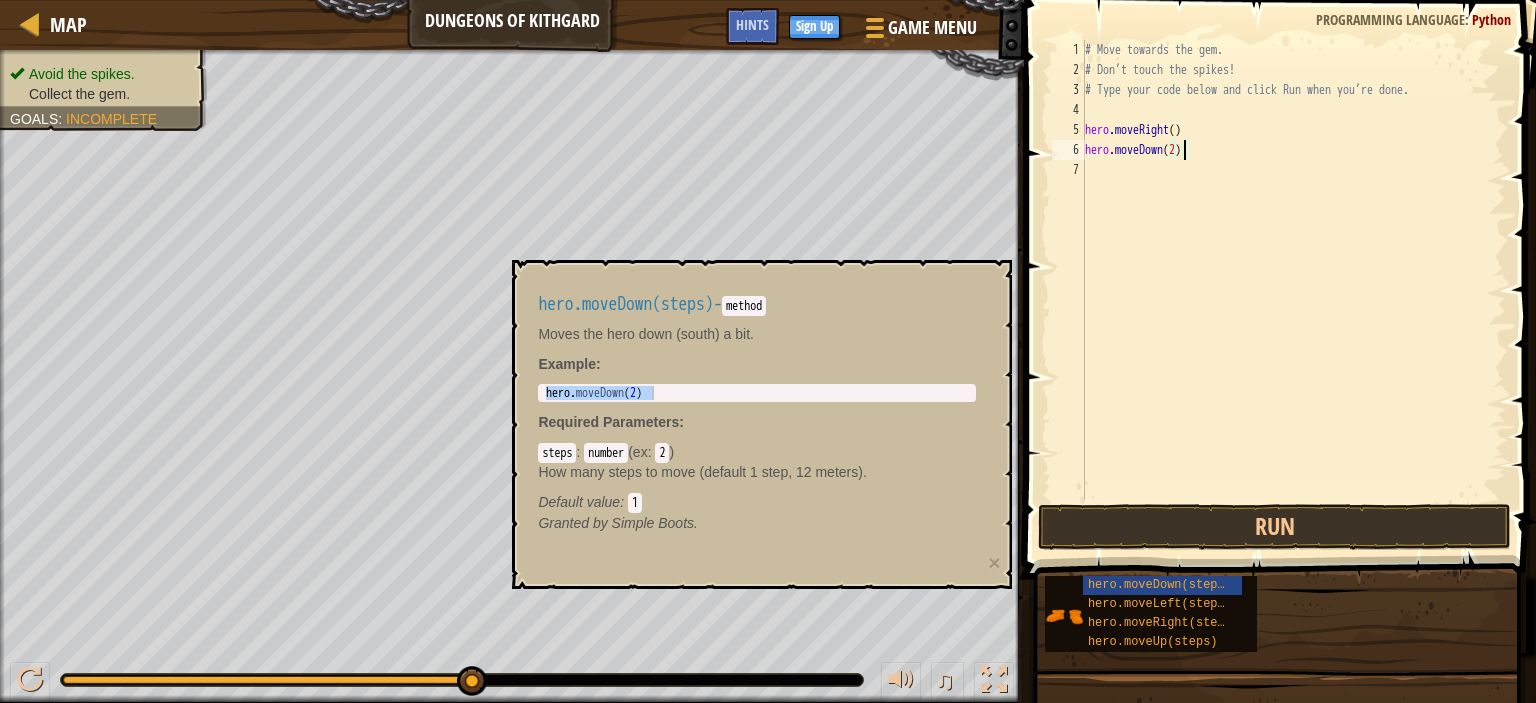 click on "# Move towards the gem. # Don’t touch the spikes! # Type your code below and click Run when you’re done. hero . moveRight ( ) hero . moveDown ( 2 )" at bounding box center (1293, 290) 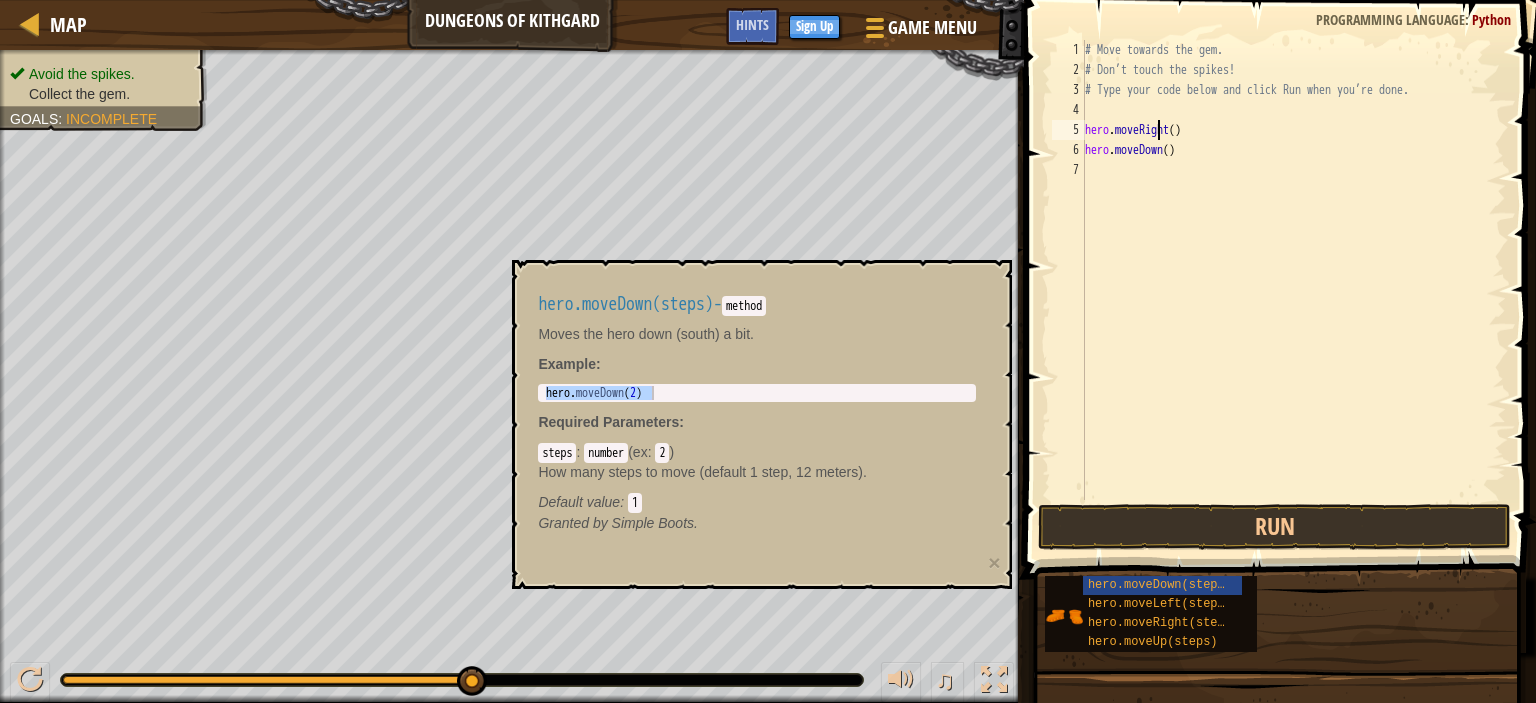 click on "# Move towards the gem. # Don’t touch the spikes! # Type your code below and click Run when you’re done. hero . moveRight ( ) hero . moveDown ( )" at bounding box center [1293, 290] 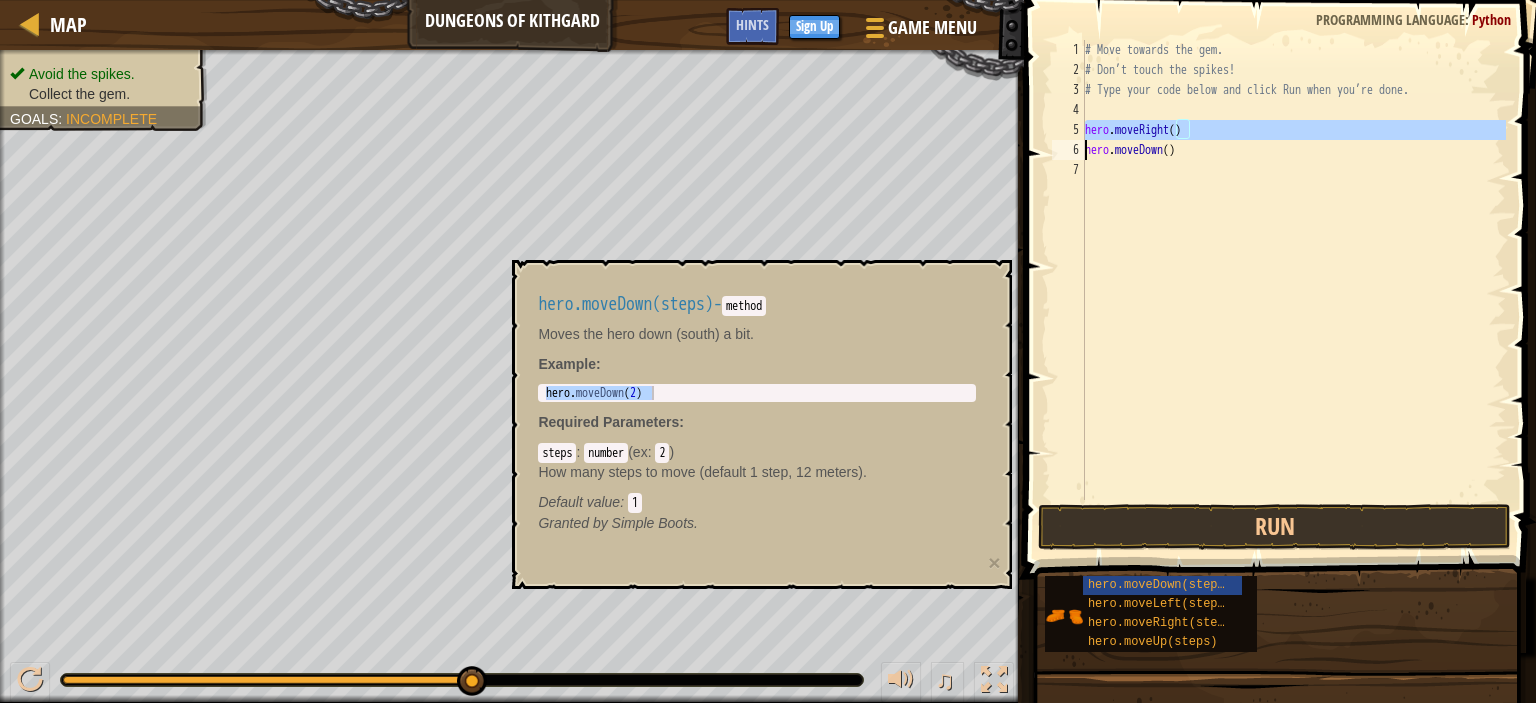 click on "# Move towards the gem. # Don’t touch the spikes! # Type your code below and click Run when you’re done. hero . moveRight ( ) hero . moveDown ( )" at bounding box center (1293, 290) 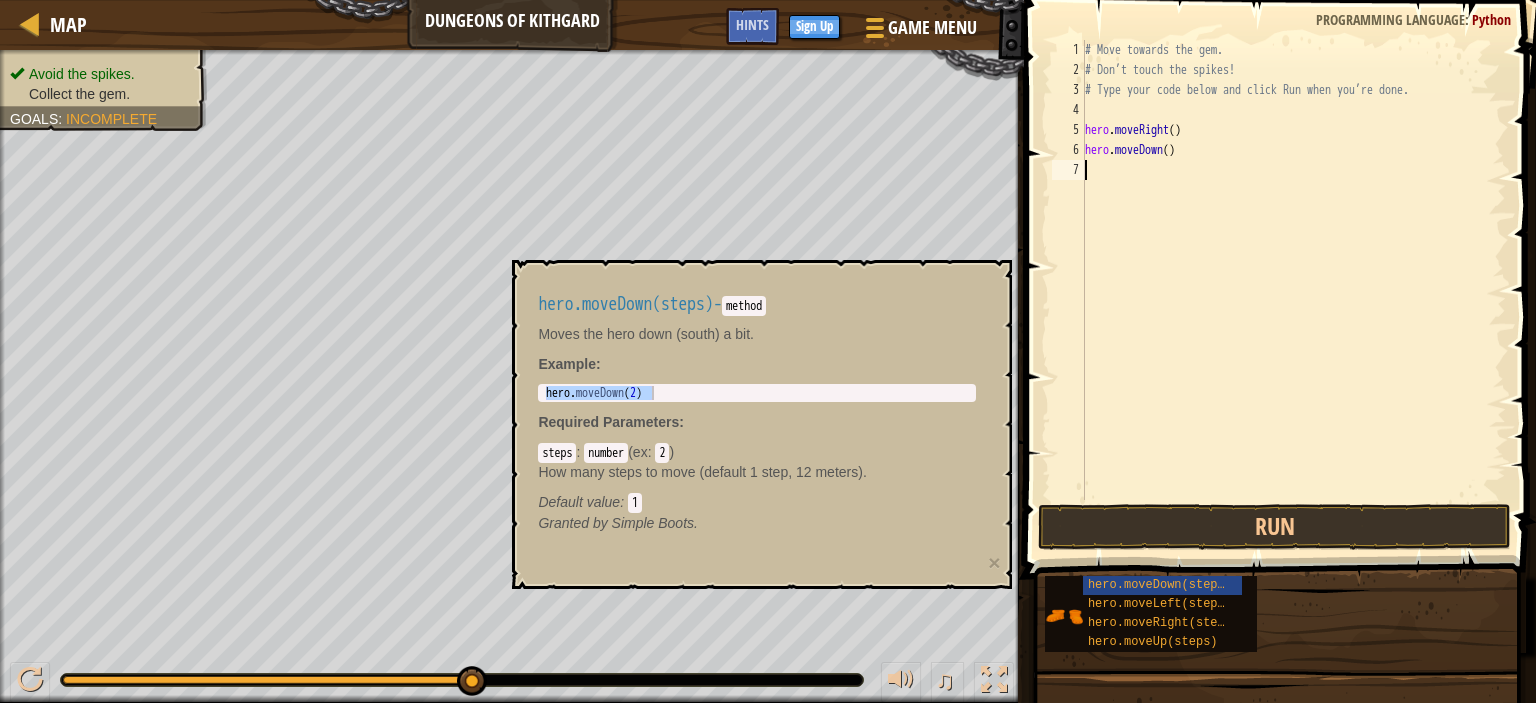 click on "# Move towards the gem. # Don’t touch the spikes! # Type your code below and click Run when you’re done. hero . moveRight ( ) hero . moveDown ( )" at bounding box center (1293, 290) 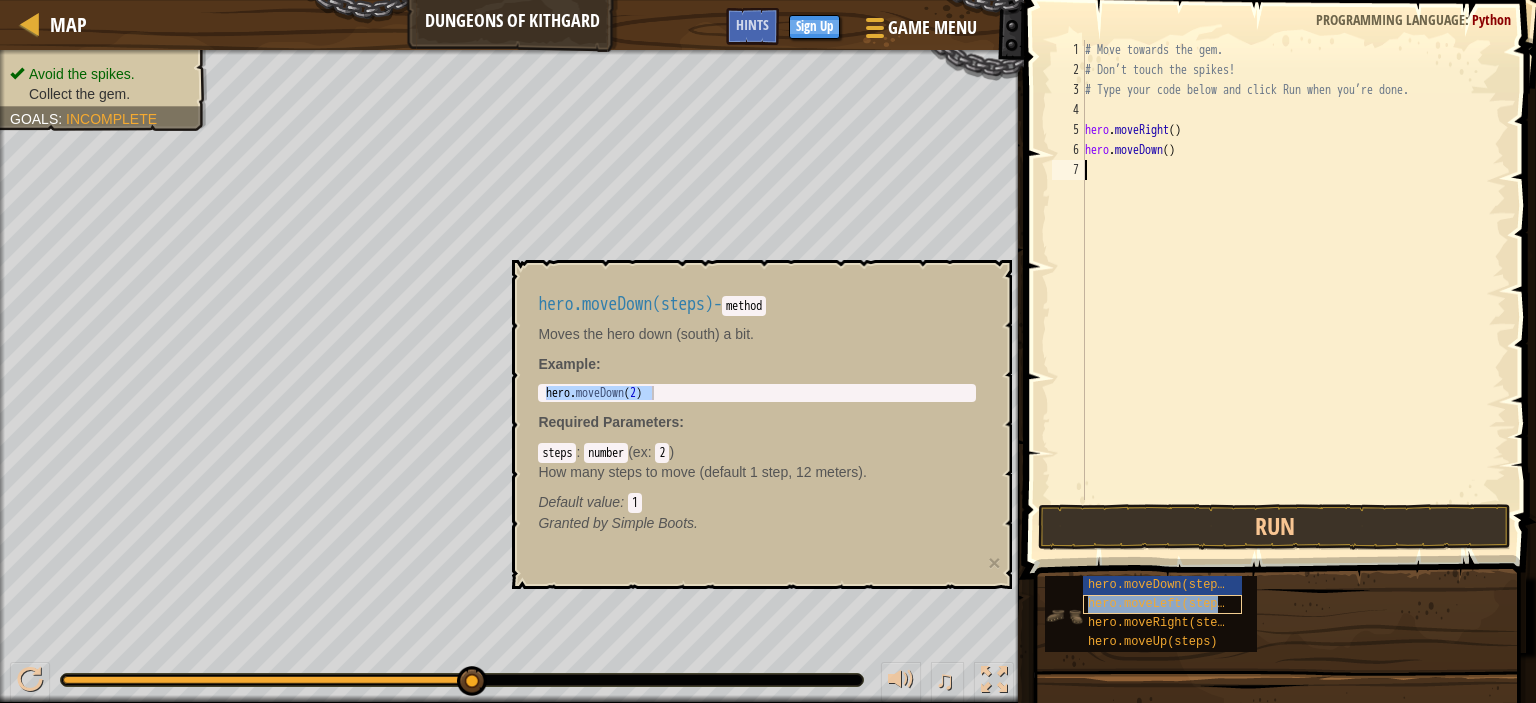 click on "hero.moveLeft(steps)" at bounding box center [1160, 604] 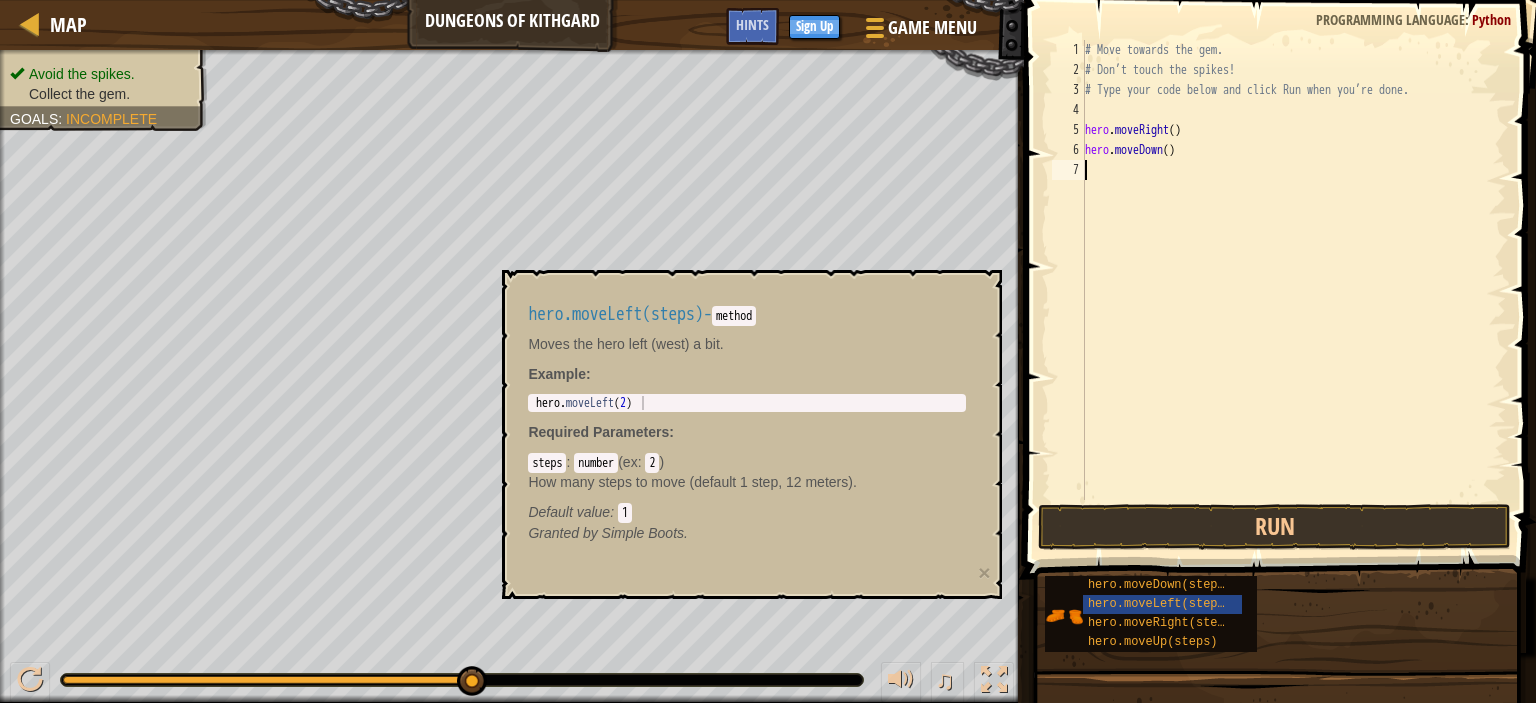 type on "hero.moveLeft(2)" 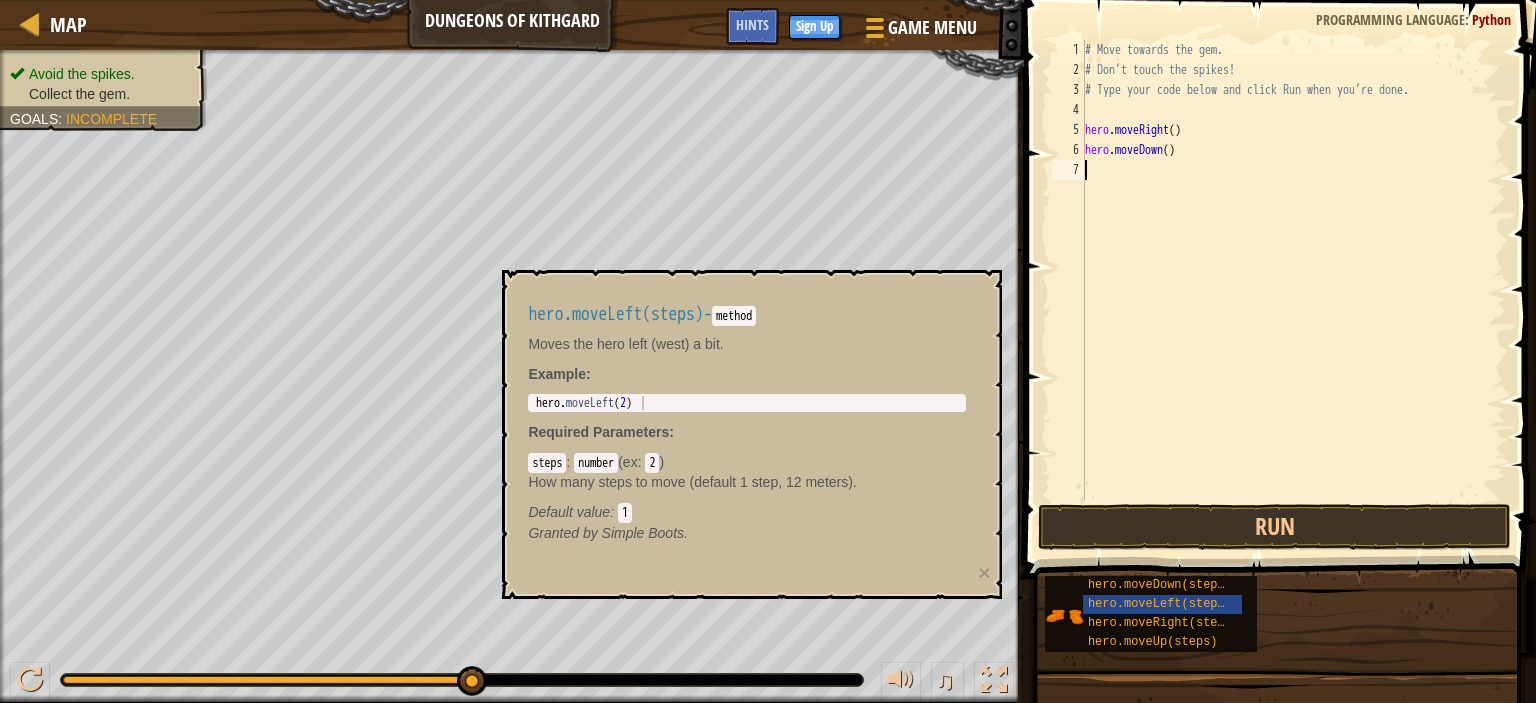 click on "hero . moveLeft ( 2 )" at bounding box center [747, 417] 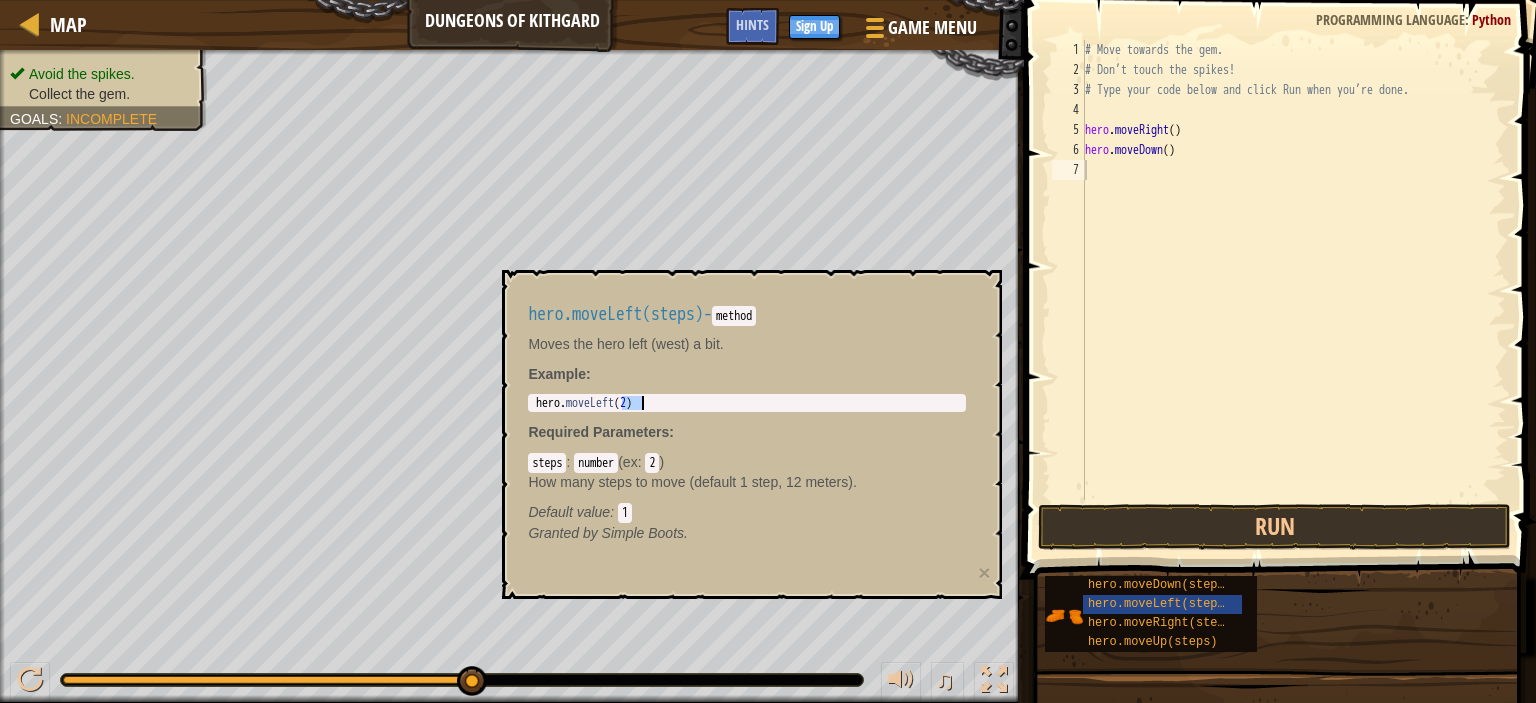 click on "hero . moveLeft ( 2 )" at bounding box center [747, 417] 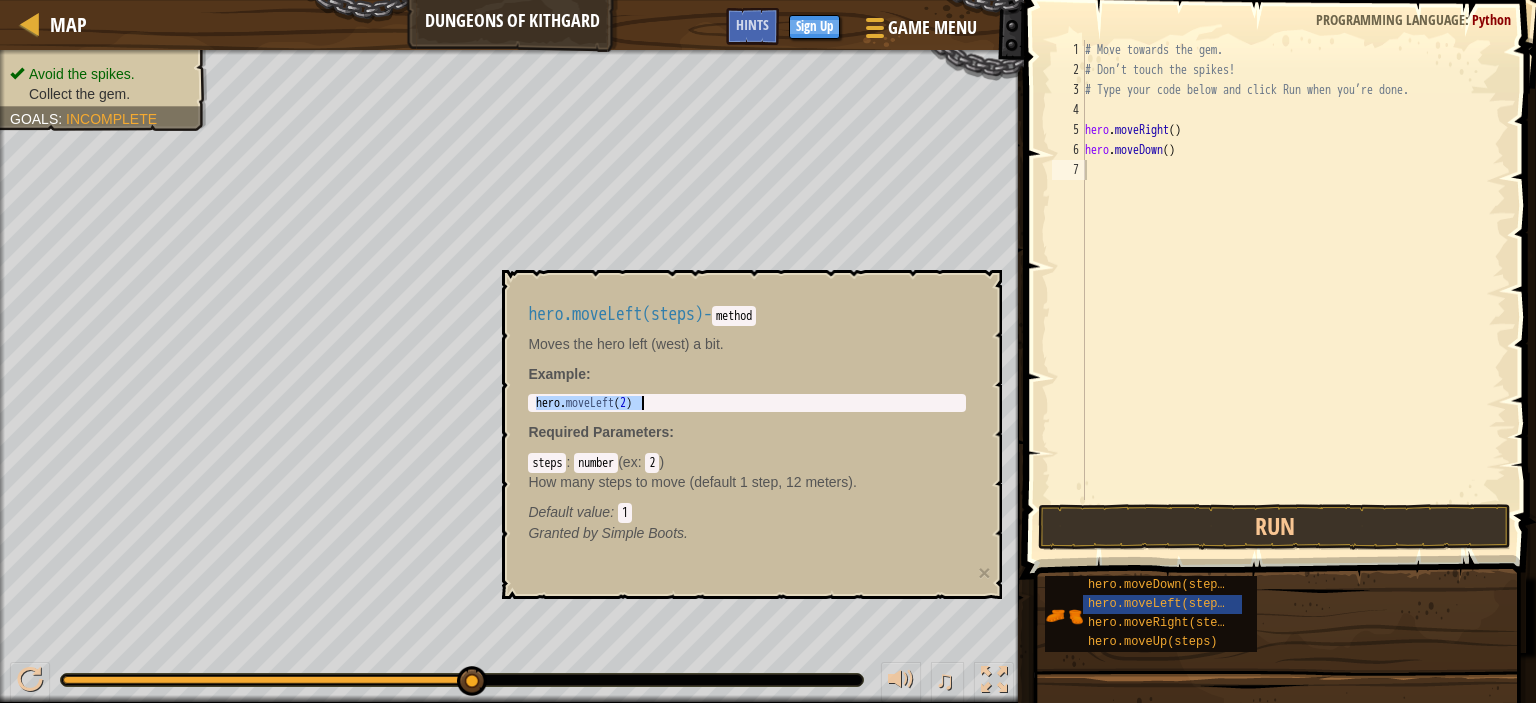 click on "hero . moveLeft ( 2 )" at bounding box center [747, 417] 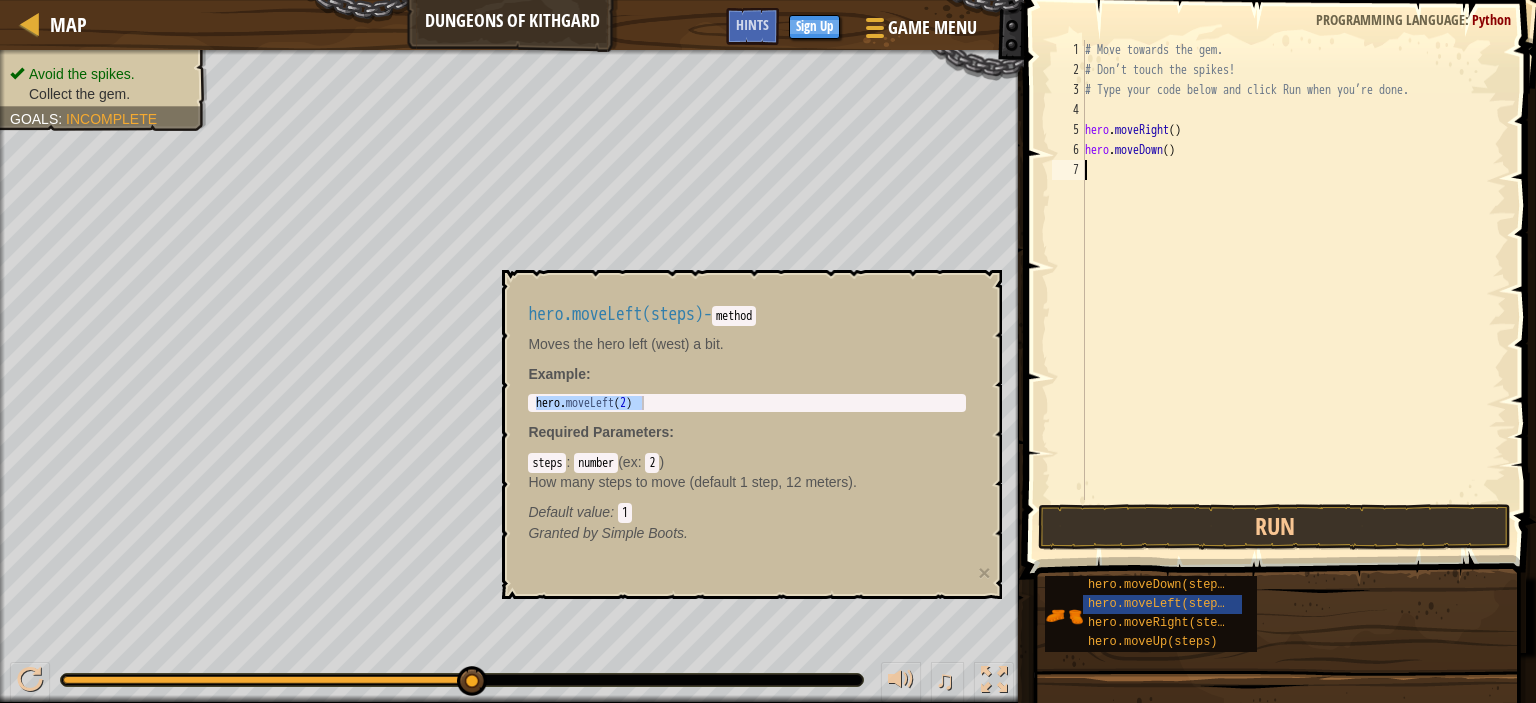 paste on "hero.moveLeft(2)" 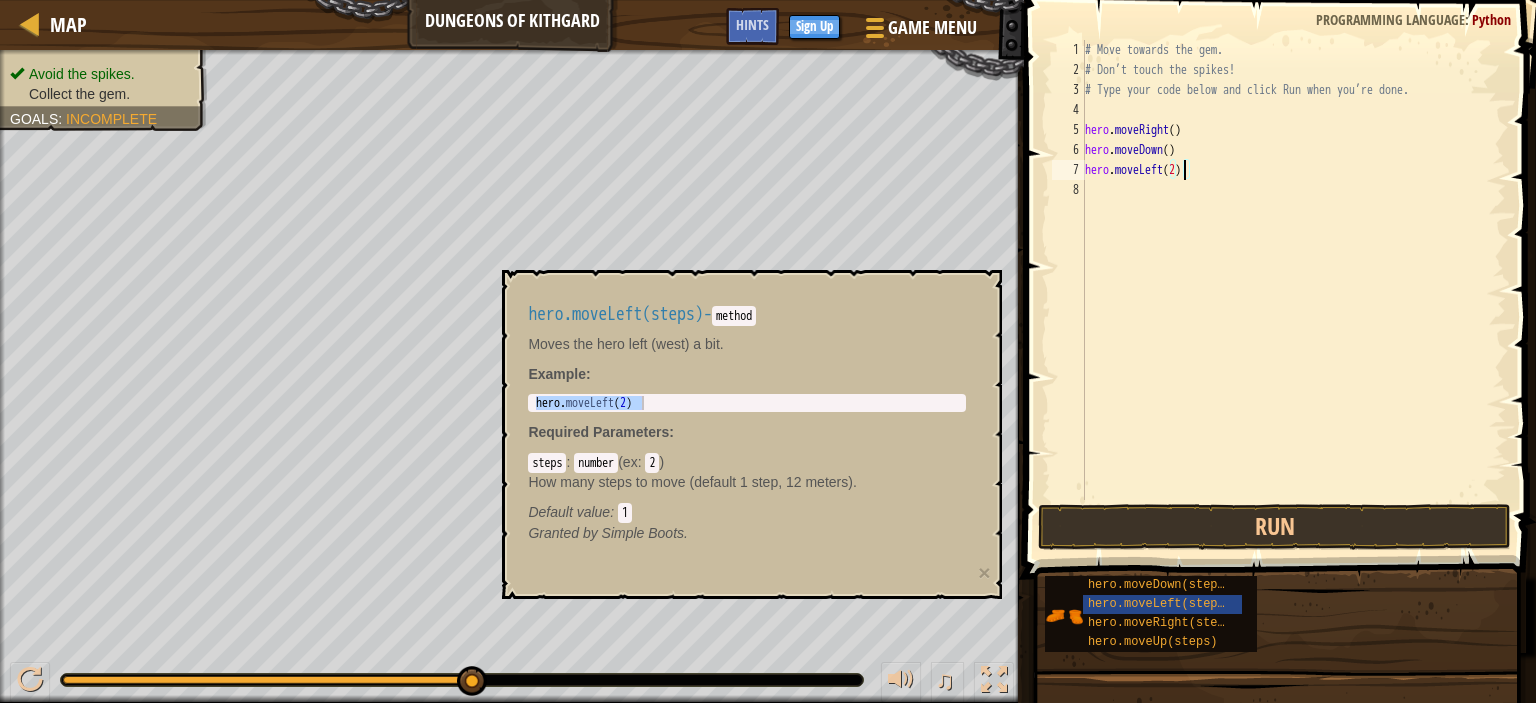 click on "# Move towards the gem. # Don’t touch the spikes! # Type your code below and click Run when you’re done. hero . moveRight ( ) hero . moveDown ( ) hero . moveLeft ( 2 )" at bounding box center [1293, 290] 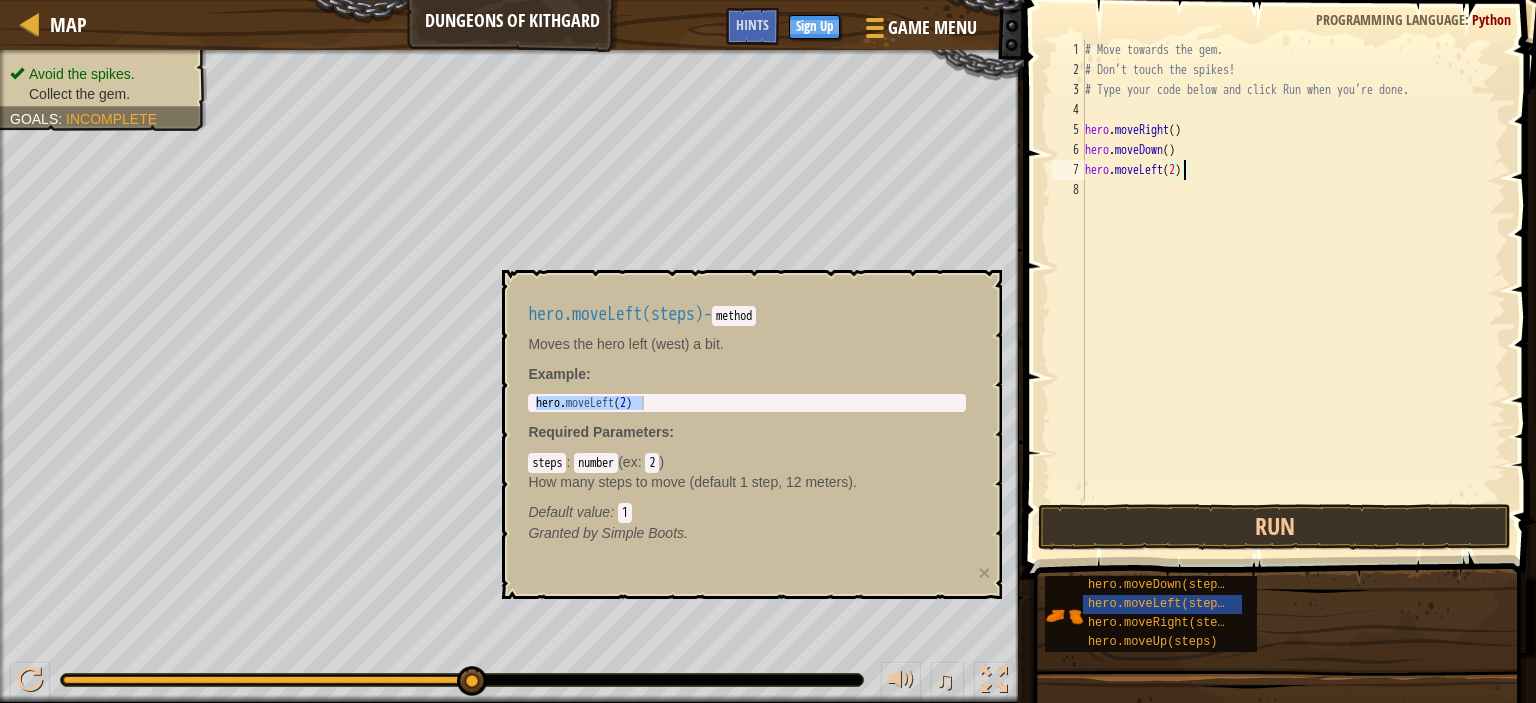 type on "hero.moveLeft()" 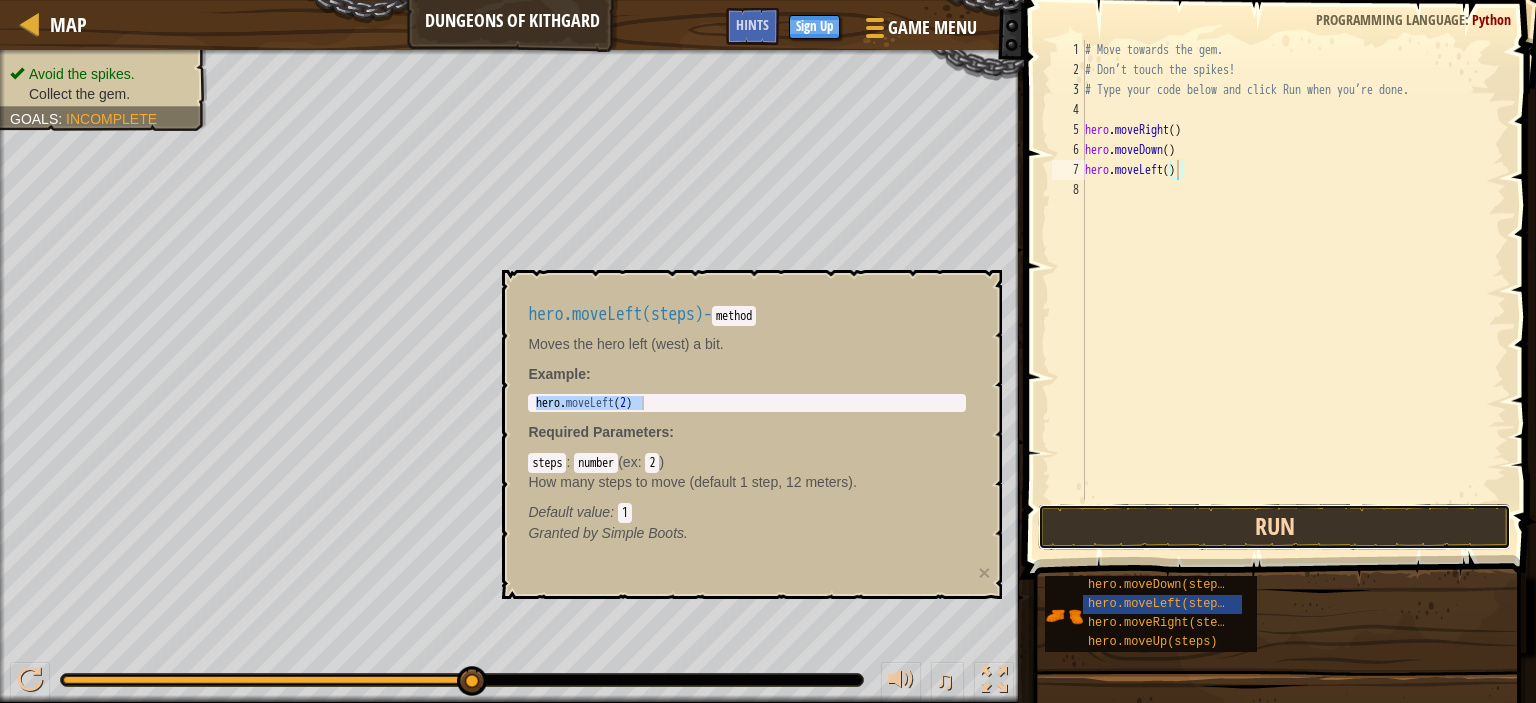 click on "Run" at bounding box center (1274, 527) 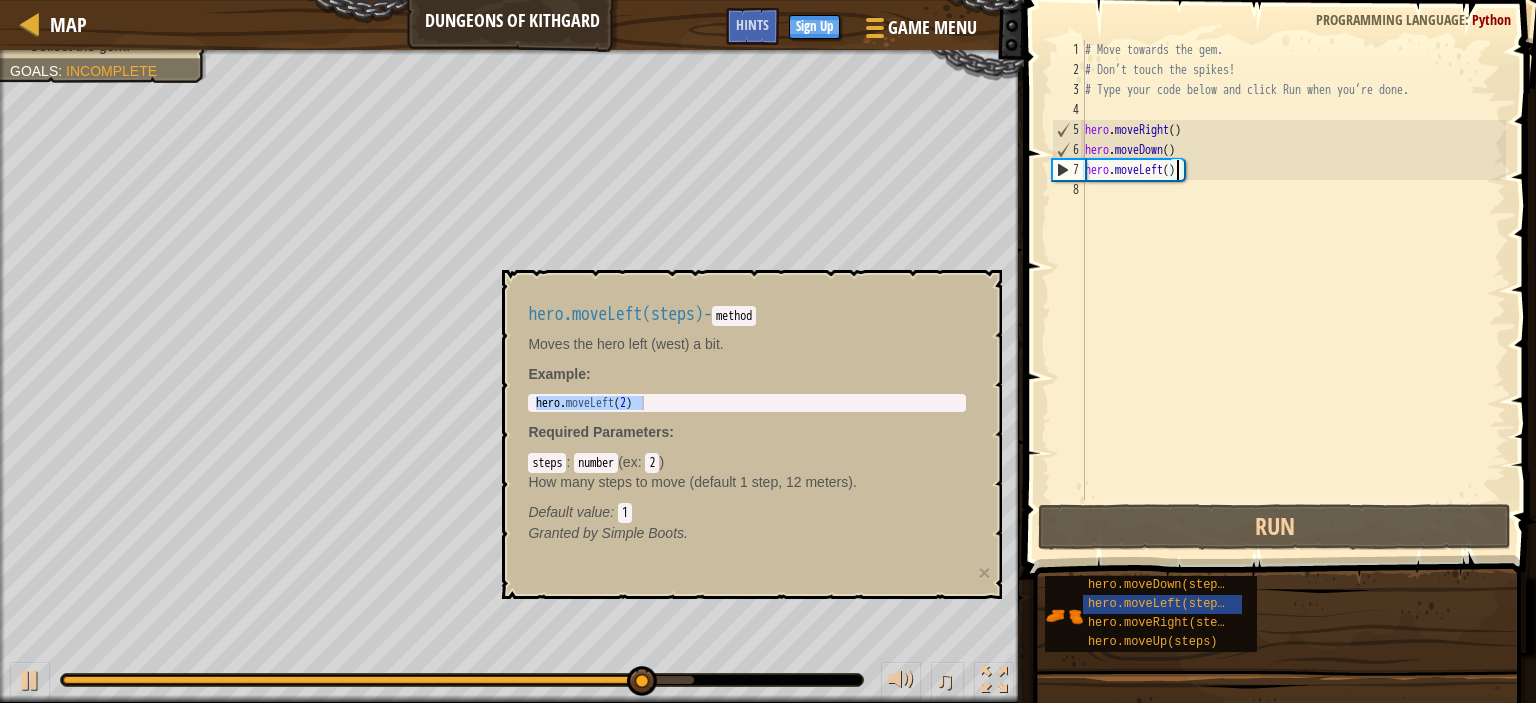 click on "# Move towards the gem. # Don’t touch the spikes! # Type your code below and click Run when you’re done. hero . moveRight ( ) hero . moveDown ( ) hero . moveLeft ( )" at bounding box center [1293, 290] 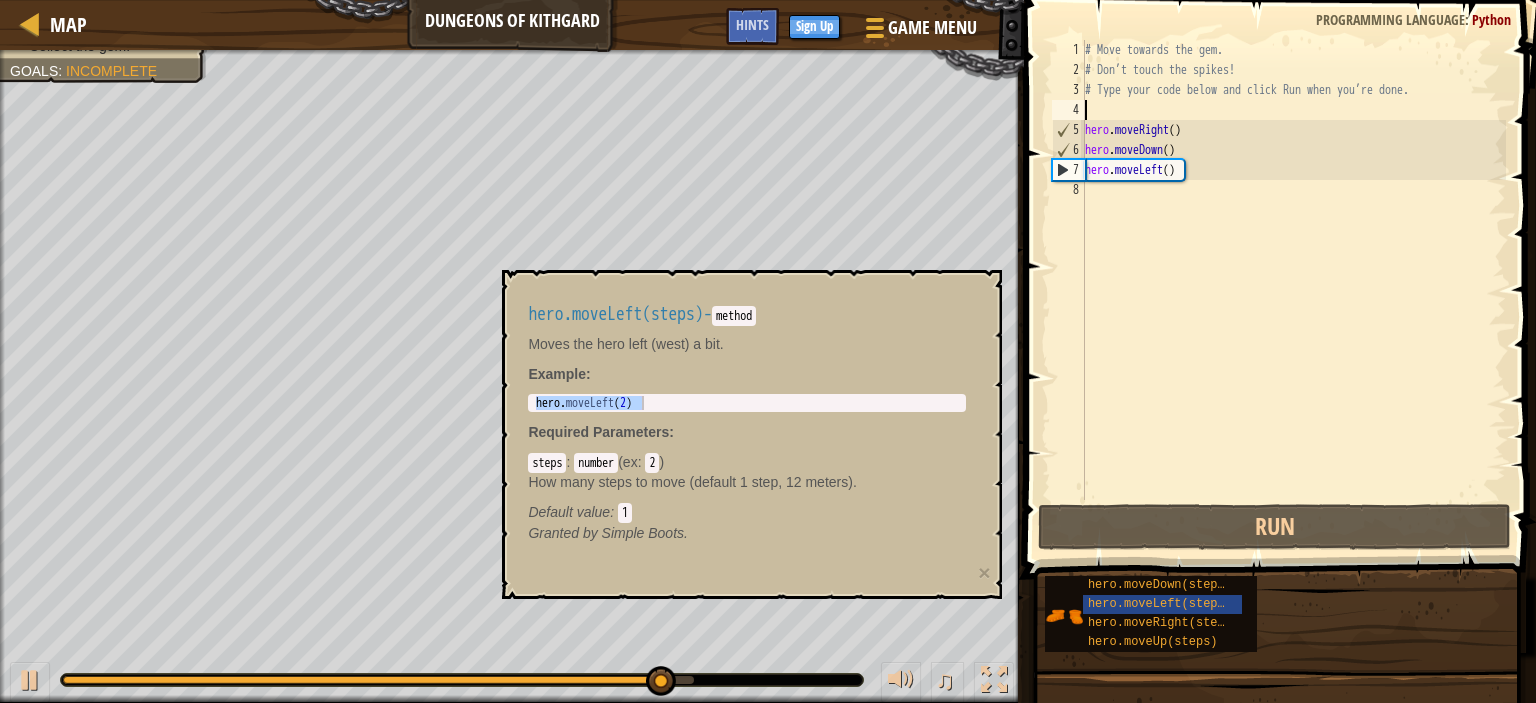 click on "# Move towards the gem. # Don’t touch the spikes! # Type your code below and click Run when you’re done. hero . moveRight ( ) hero . moveDown ( ) hero . moveLeft ( )" at bounding box center (1293, 290) 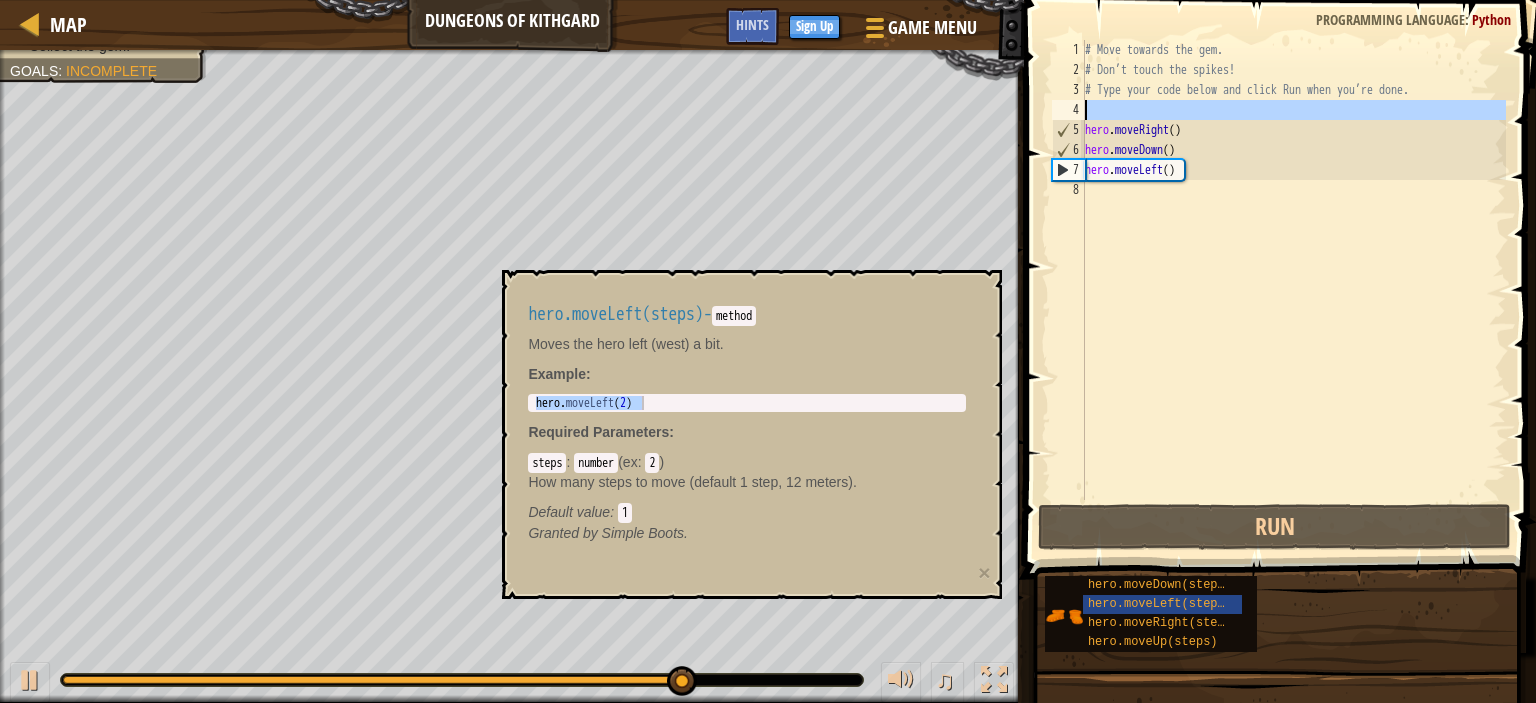 click on "# Move towards the gem. # Don’t touch the spikes! # Type your code below and click Run when you’re done. hero . moveRight ( ) hero . moveDown ( ) hero . moveLeft ( )" at bounding box center [1293, 290] 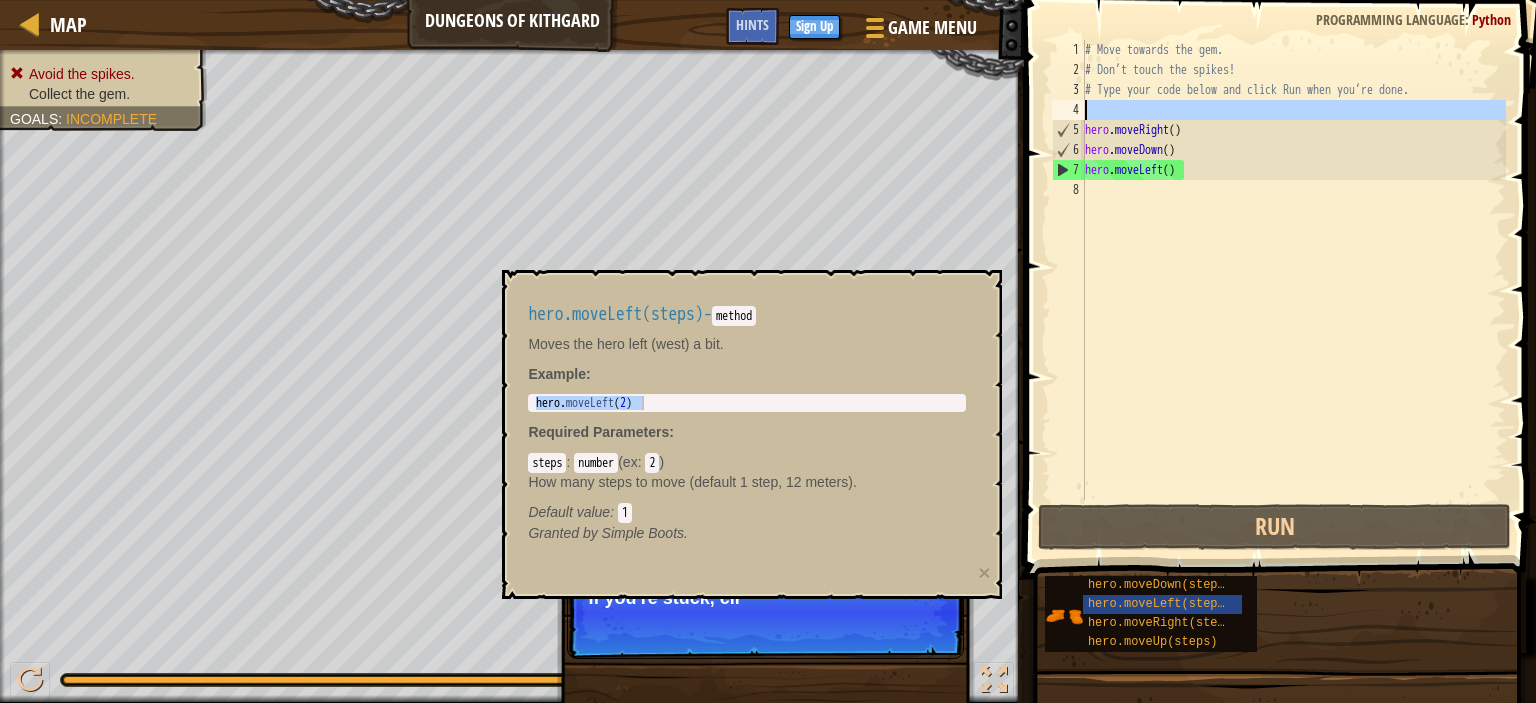 click on "# Move towards the gem. # Don’t touch the spikes! # Type your code below and click Run when you’re done. hero . moveRight ( ) hero . moveDown ( ) hero . moveLeft ( )" at bounding box center (1293, 290) 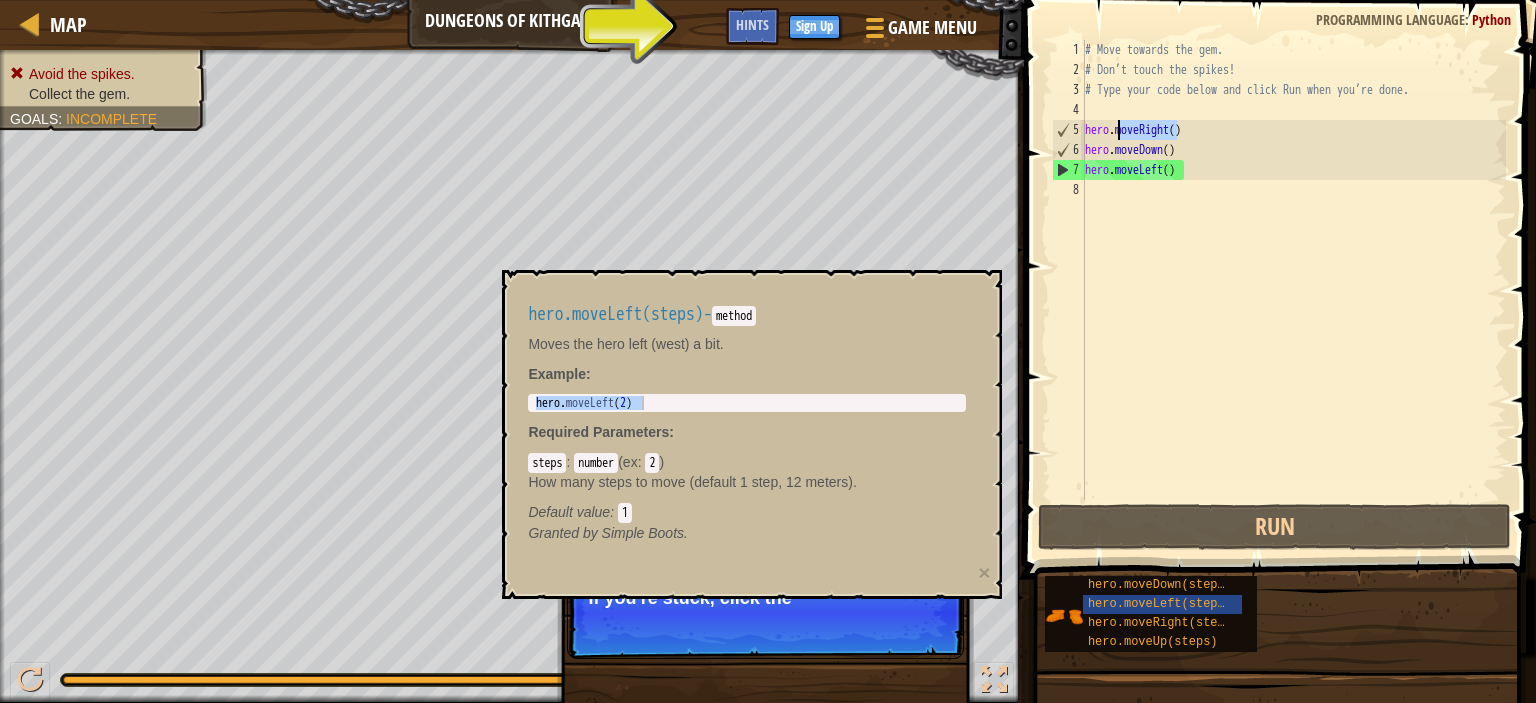 click on "# Move towards the gem. # Don’t touch the spikes! # Type your code below and click Run when you’re done. hero . moveRight ( ) hero . moveDown ( ) hero . moveLeft ( )" at bounding box center (1293, 290) 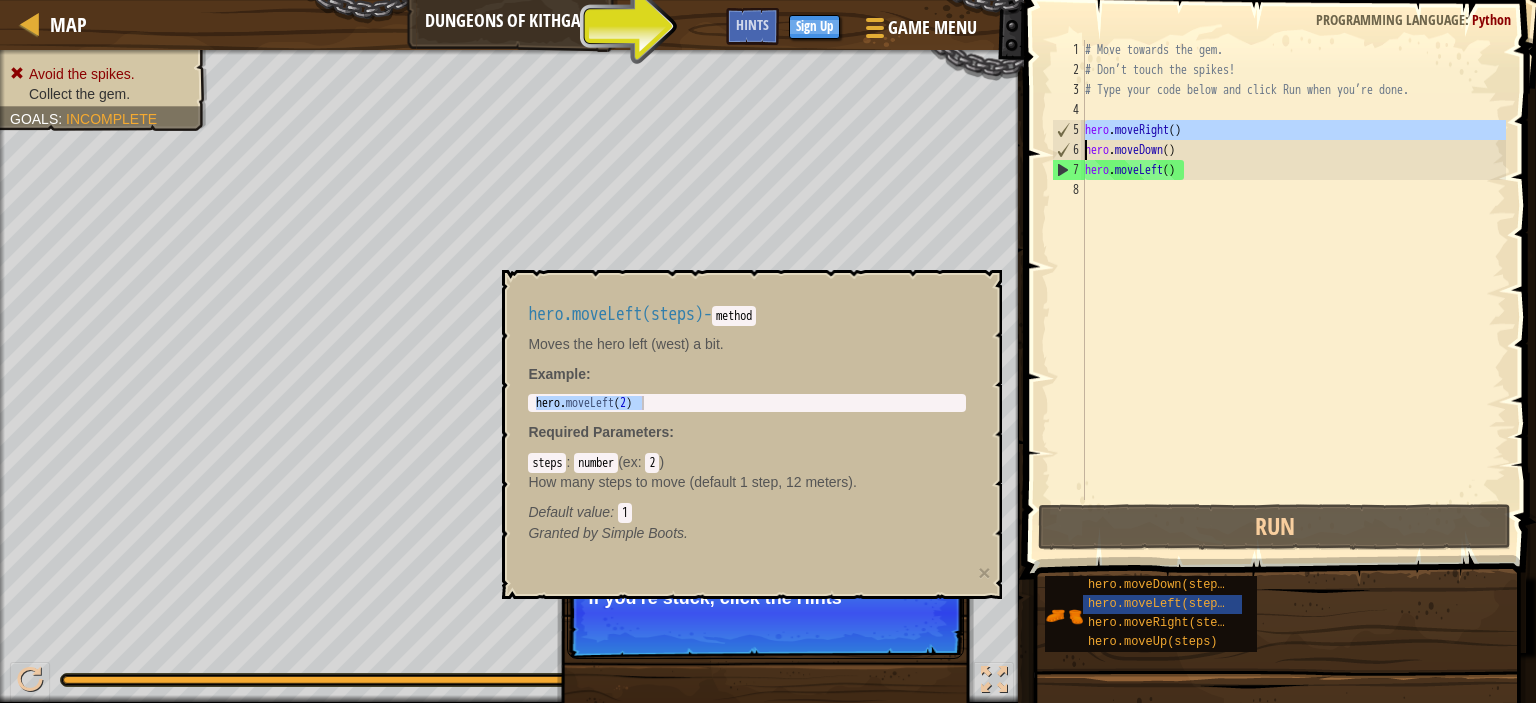 click on "# Move towards the gem. # Don’t touch the spikes! # Type your code below and click Run when you’re done. hero . moveRight ( ) hero . moveDown ( ) hero . moveLeft ( )" at bounding box center (1293, 290) 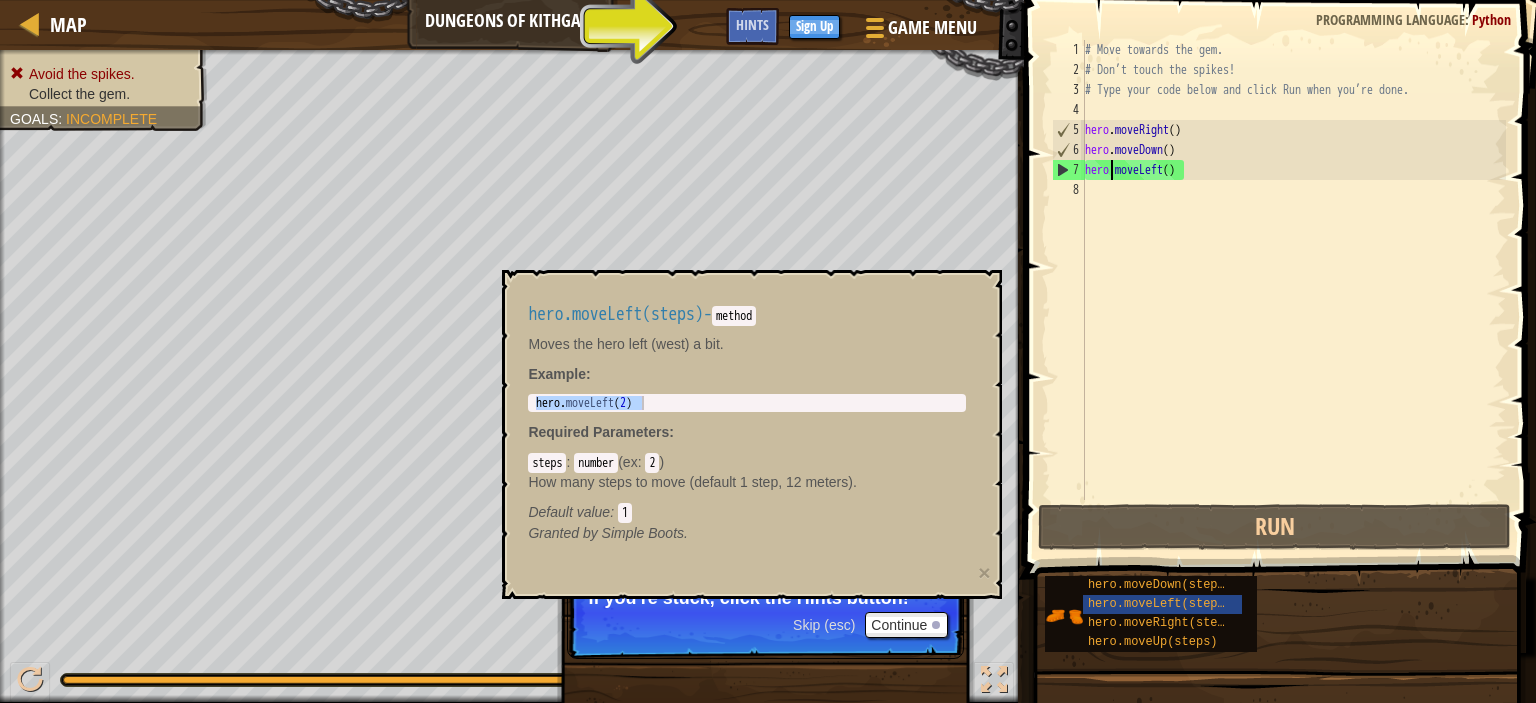 click on "# Move towards the gem. # Don’t touch the spikes! # Type your code below and click Run when you’re done. hero . moveRight ( ) hero . moveDown ( ) hero . moveLeft ( )" at bounding box center (1293, 290) 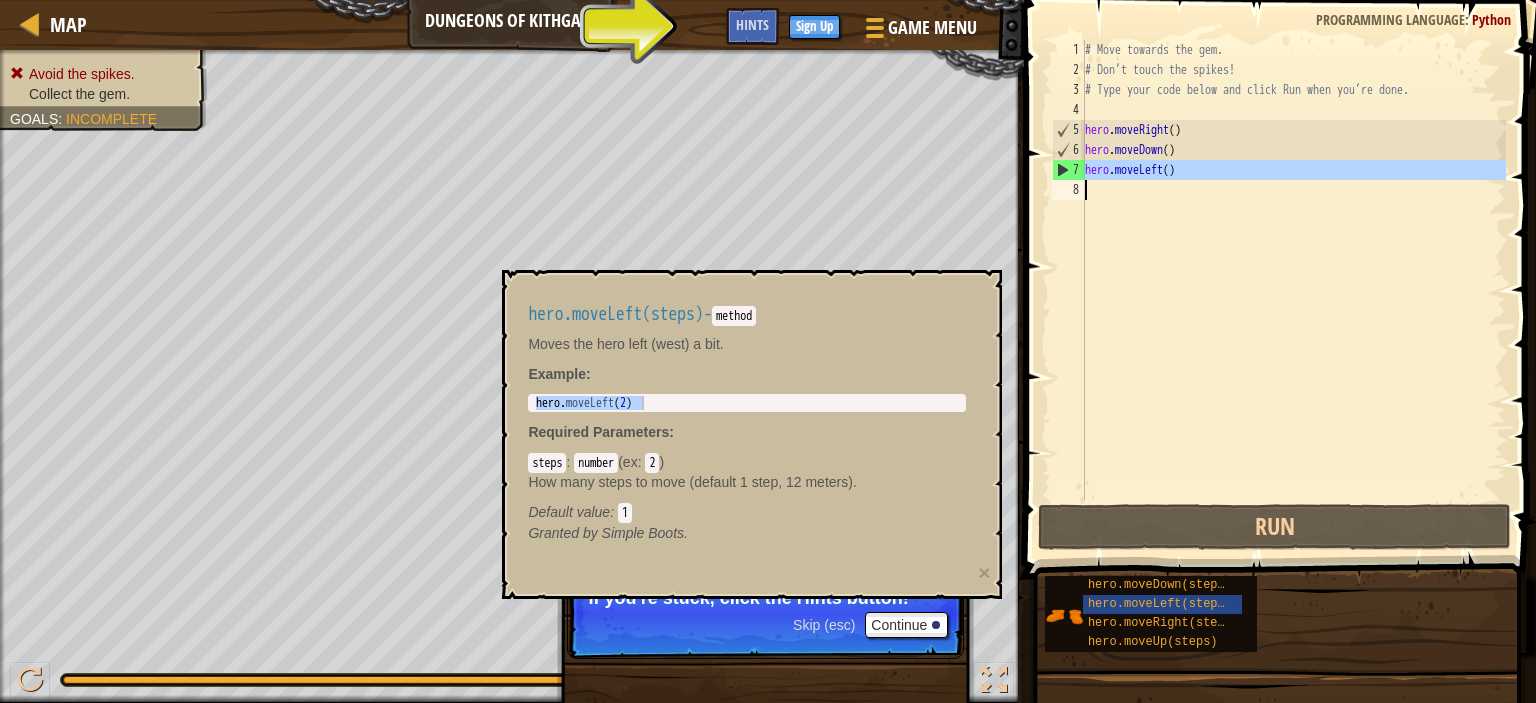 click on "# Move towards the gem. # Don’t touch the spikes! # Type your code below and click Run when you’re done. hero . moveRight ( ) hero . moveDown ( ) hero . moveLeft ( )" at bounding box center [1293, 290] 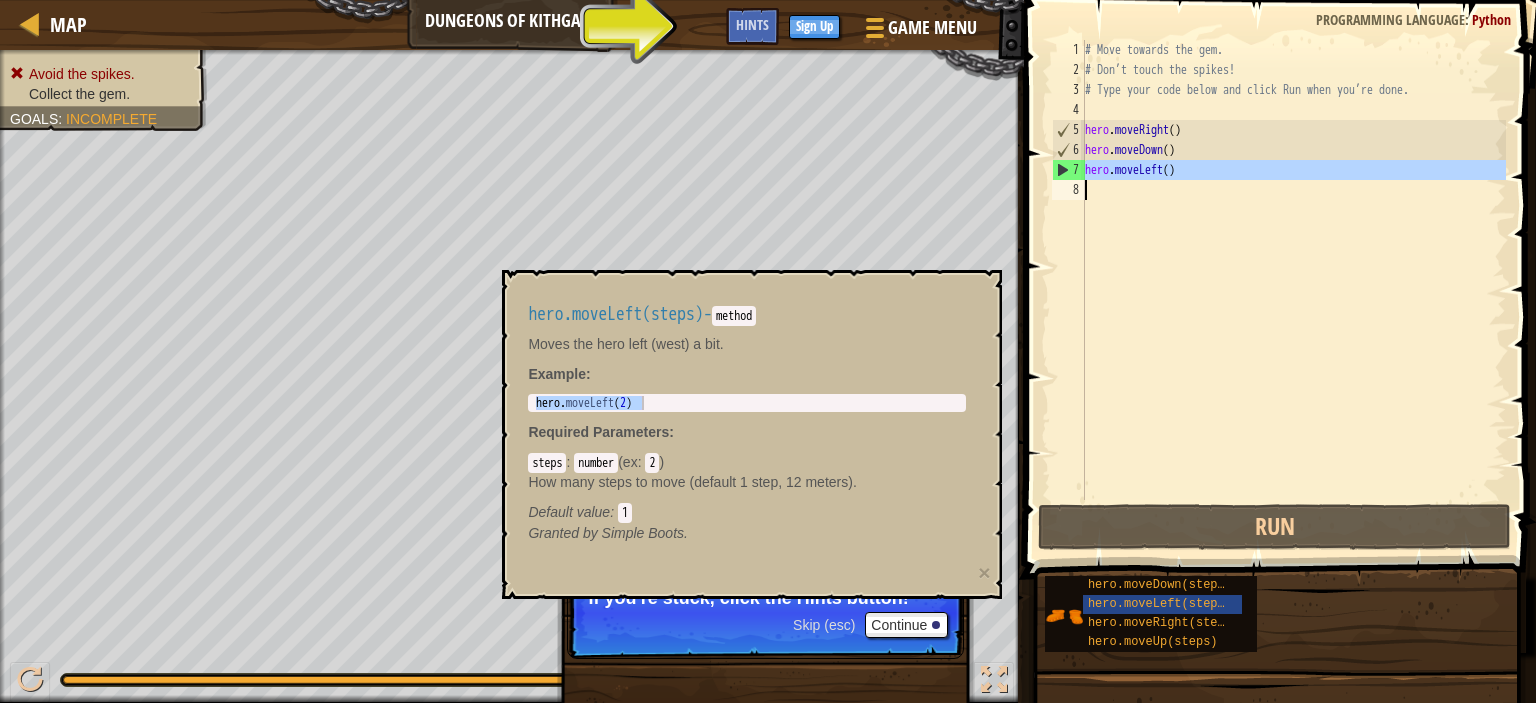 type on "hero.moveLeft()" 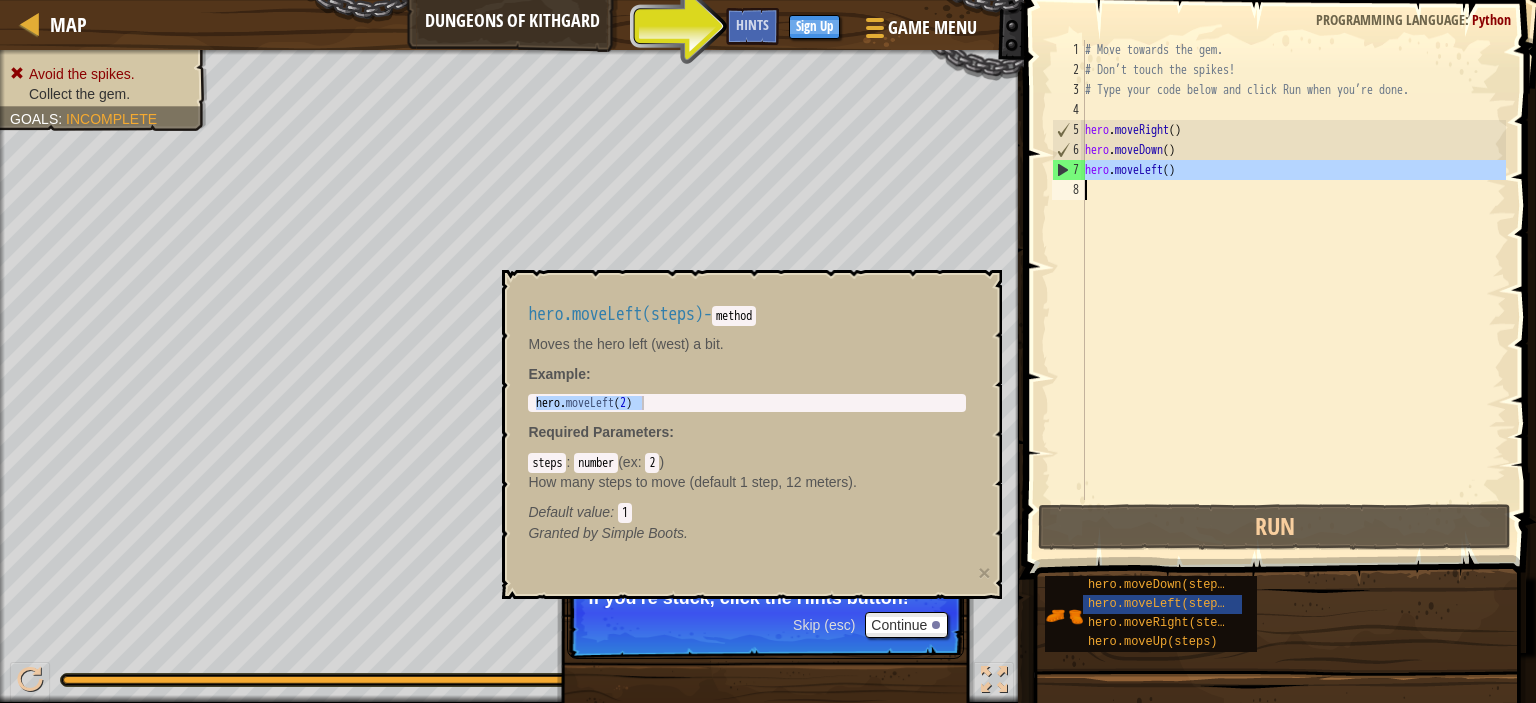 paste 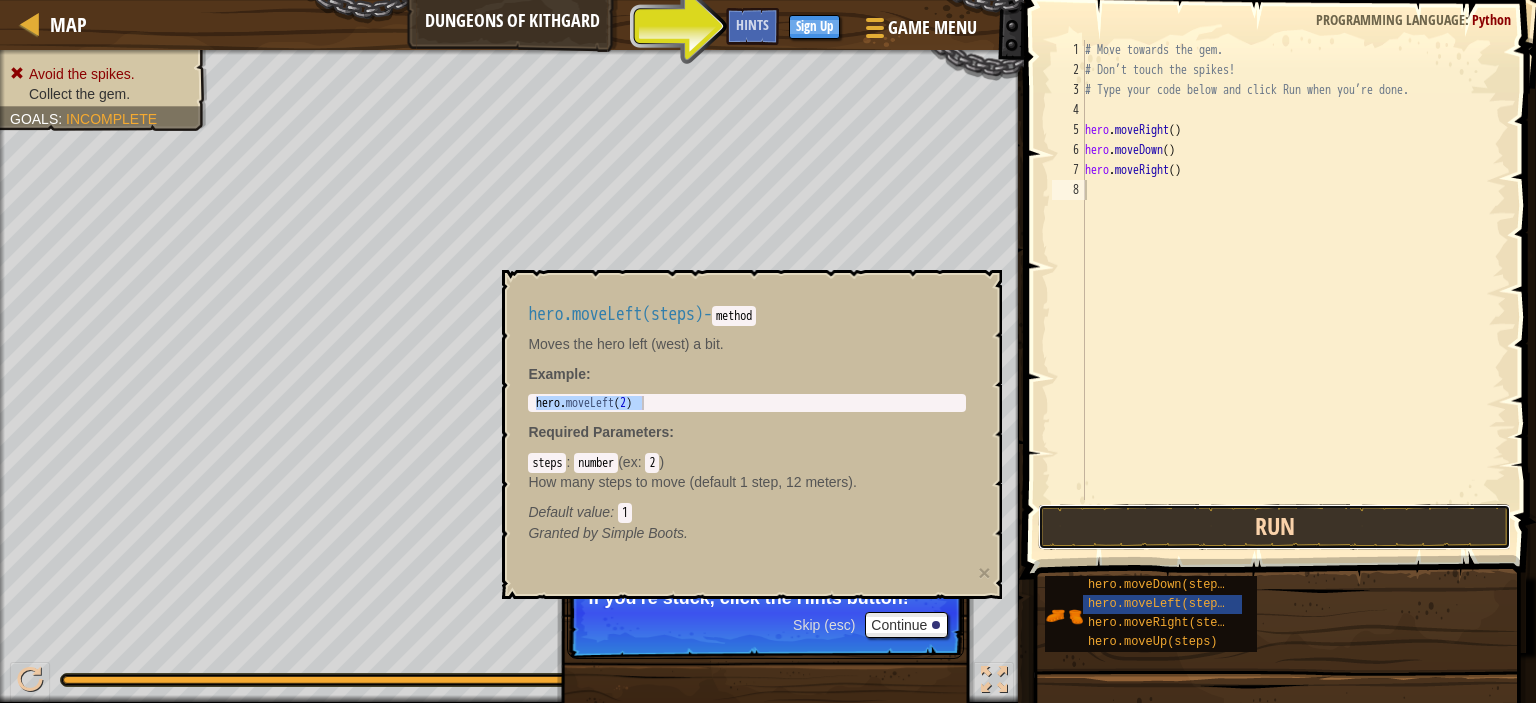 click on "Run" at bounding box center [1274, 527] 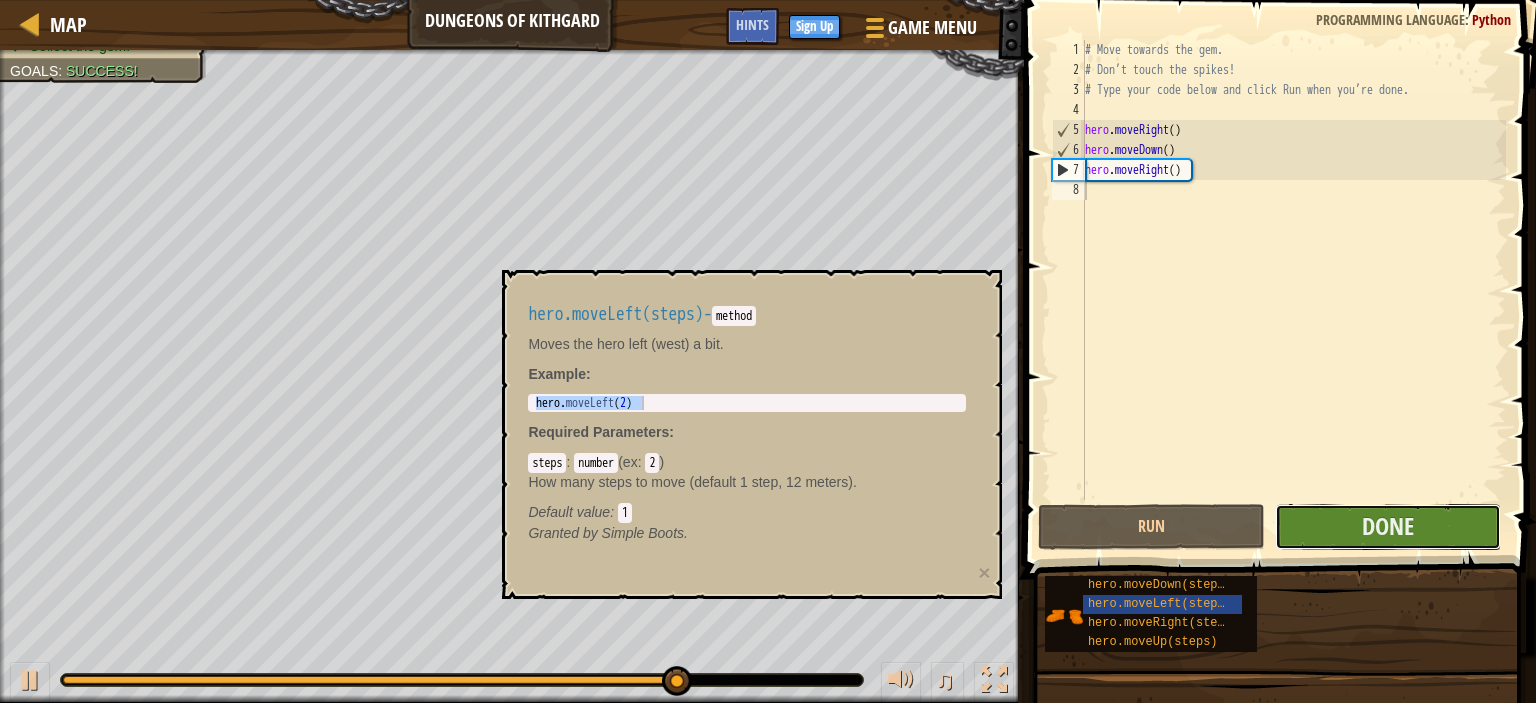click on "Done" at bounding box center (1388, 527) 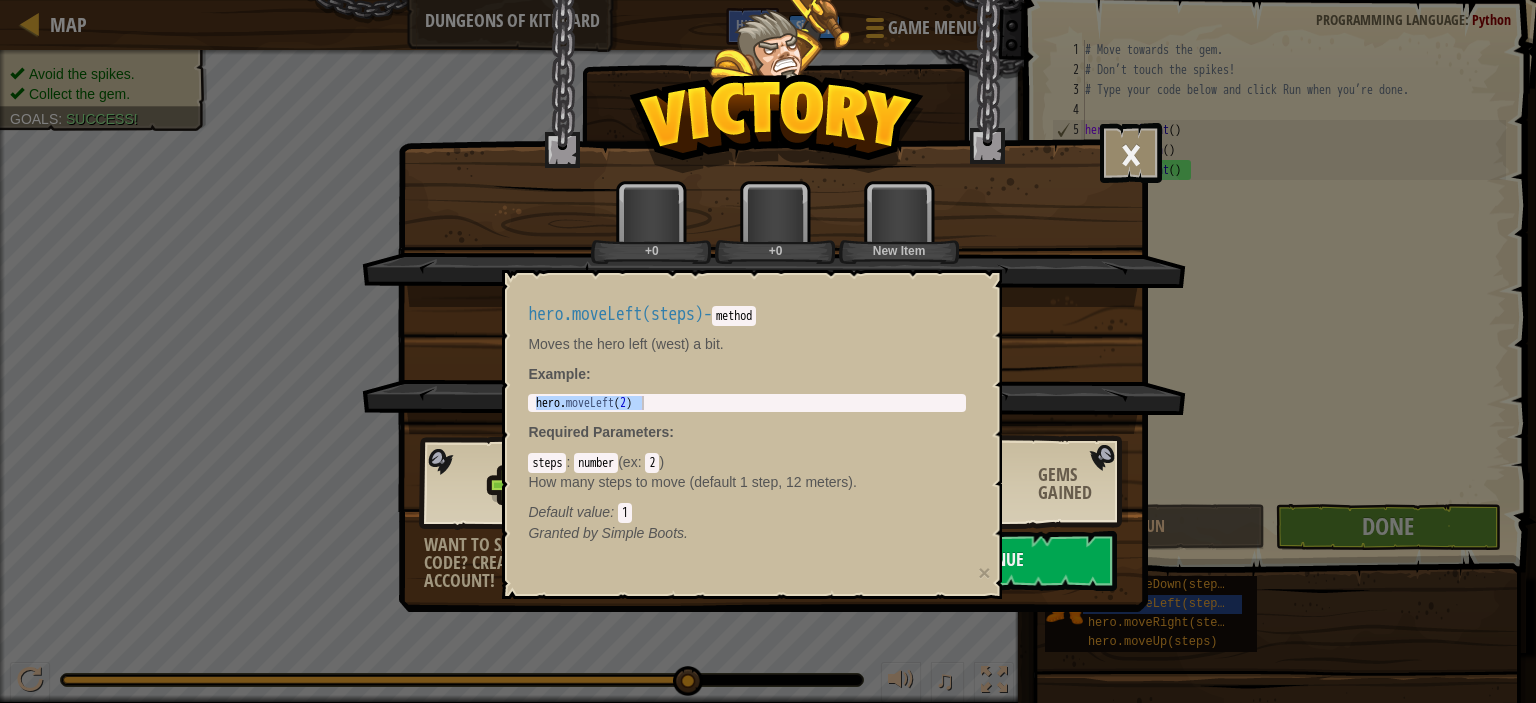 click on "Moves the hero left (west) a bit." at bounding box center [747, 344] 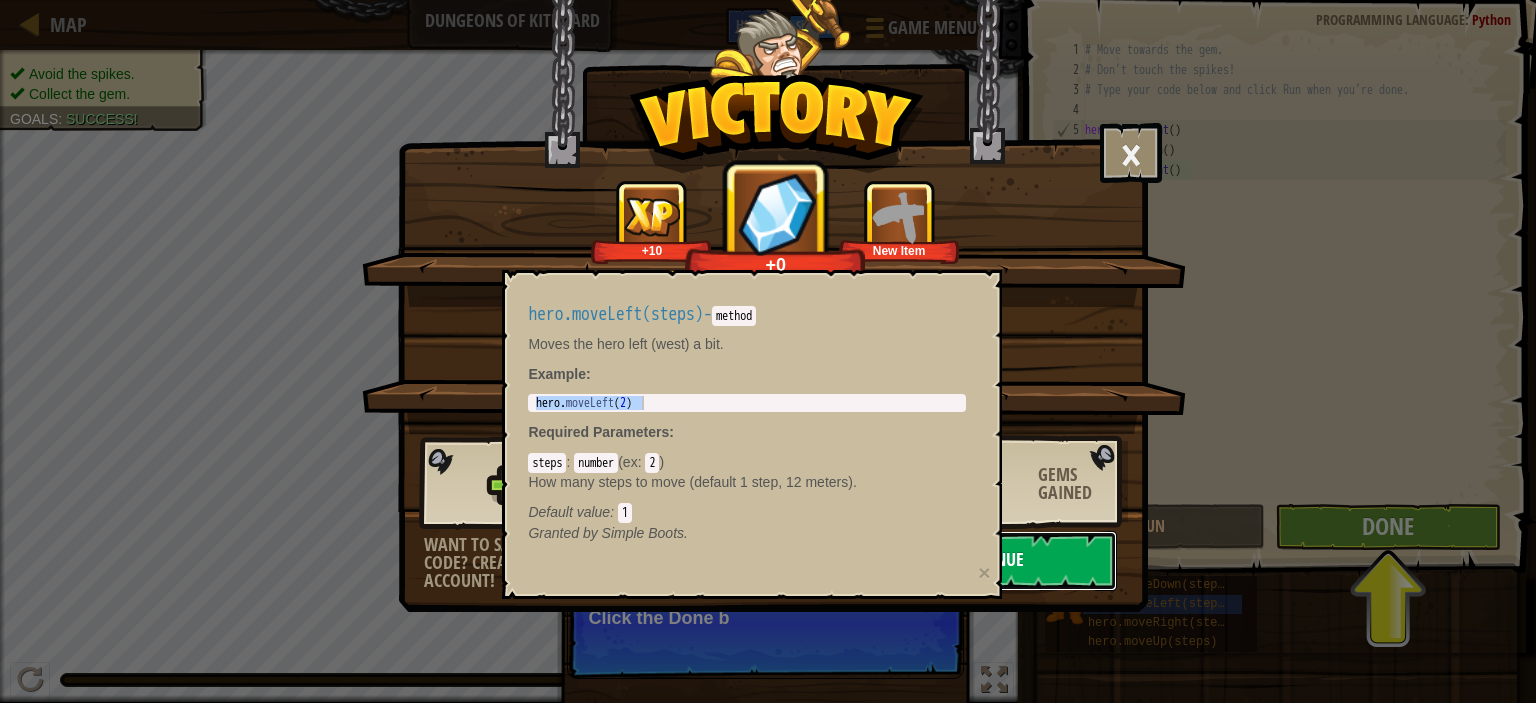click on "Continue" at bounding box center (988, 561) 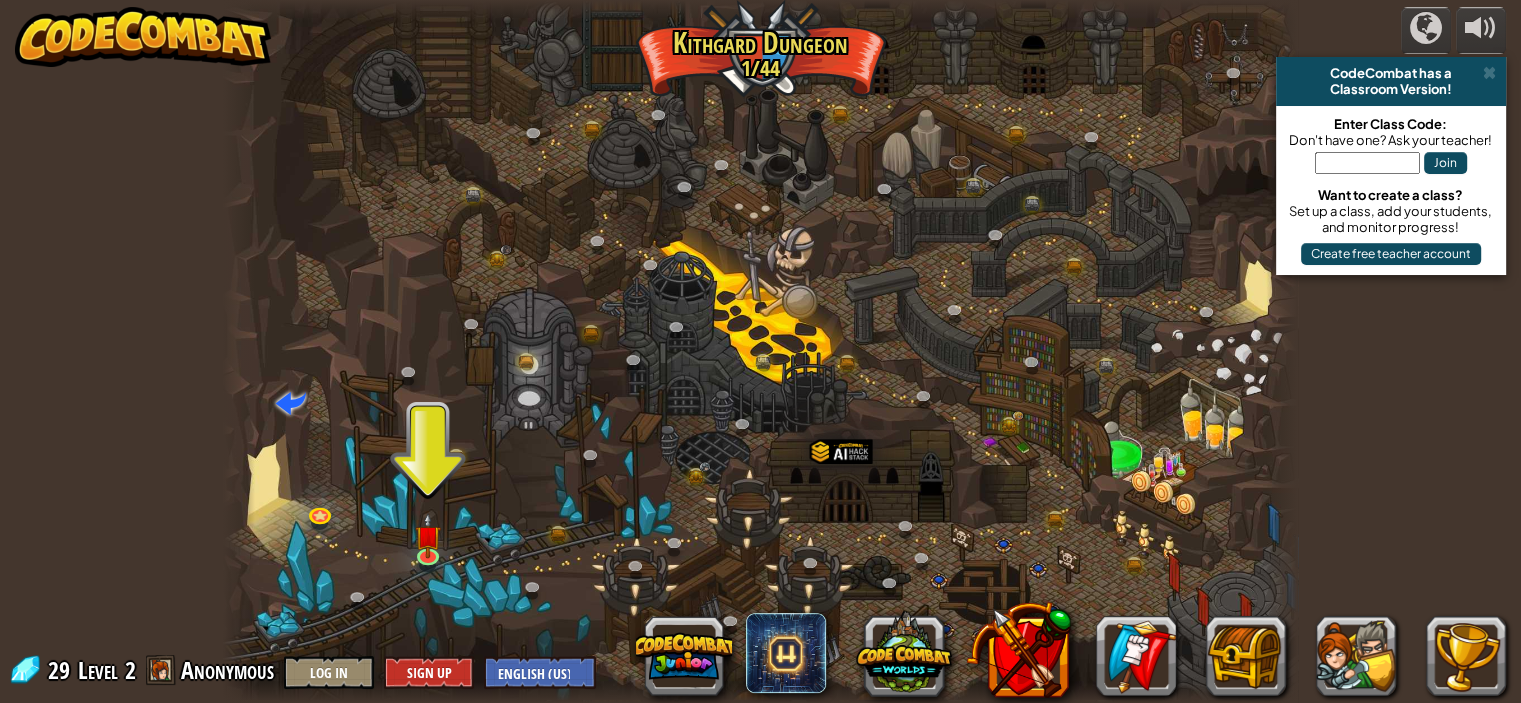 click at bounding box center (761, 351) 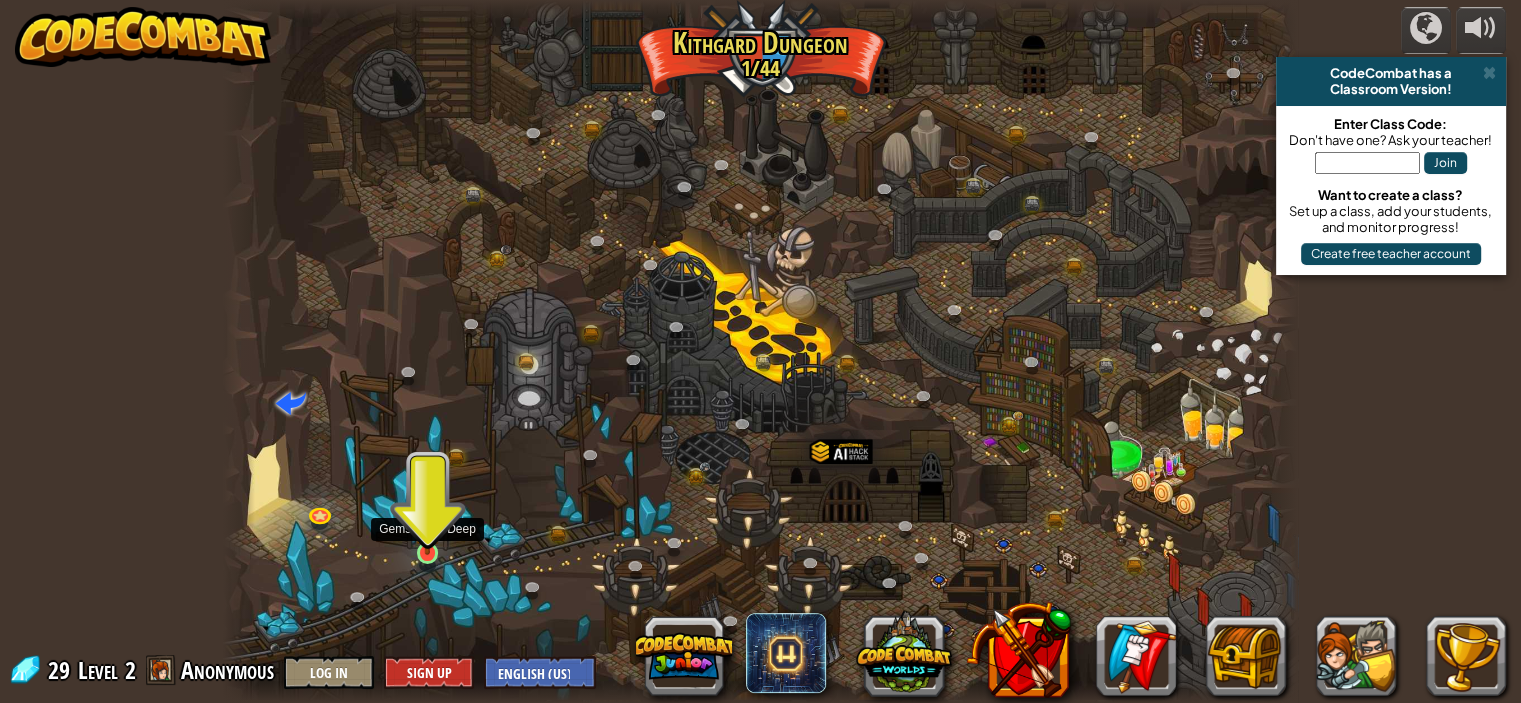 click at bounding box center [427, 525] 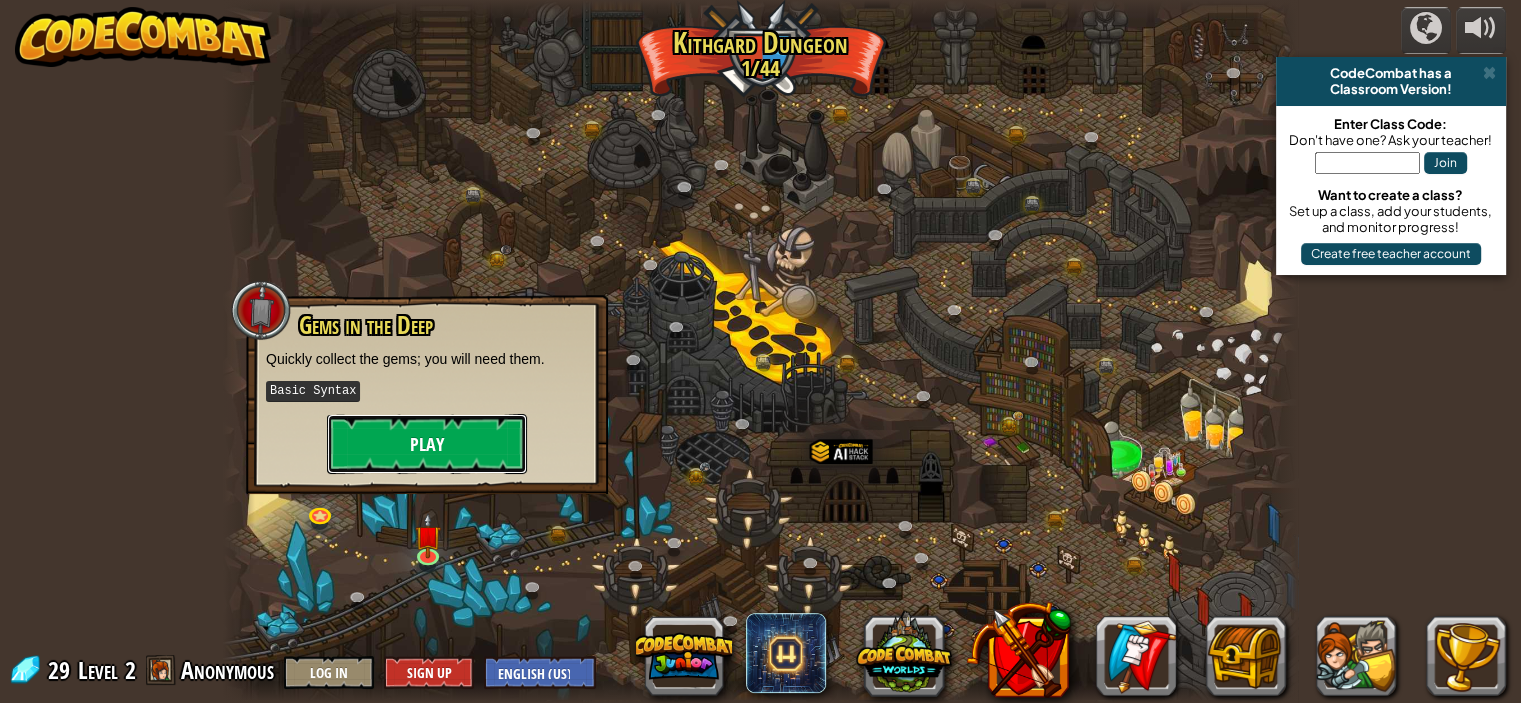 click on "Play" at bounding box center (427, 444) 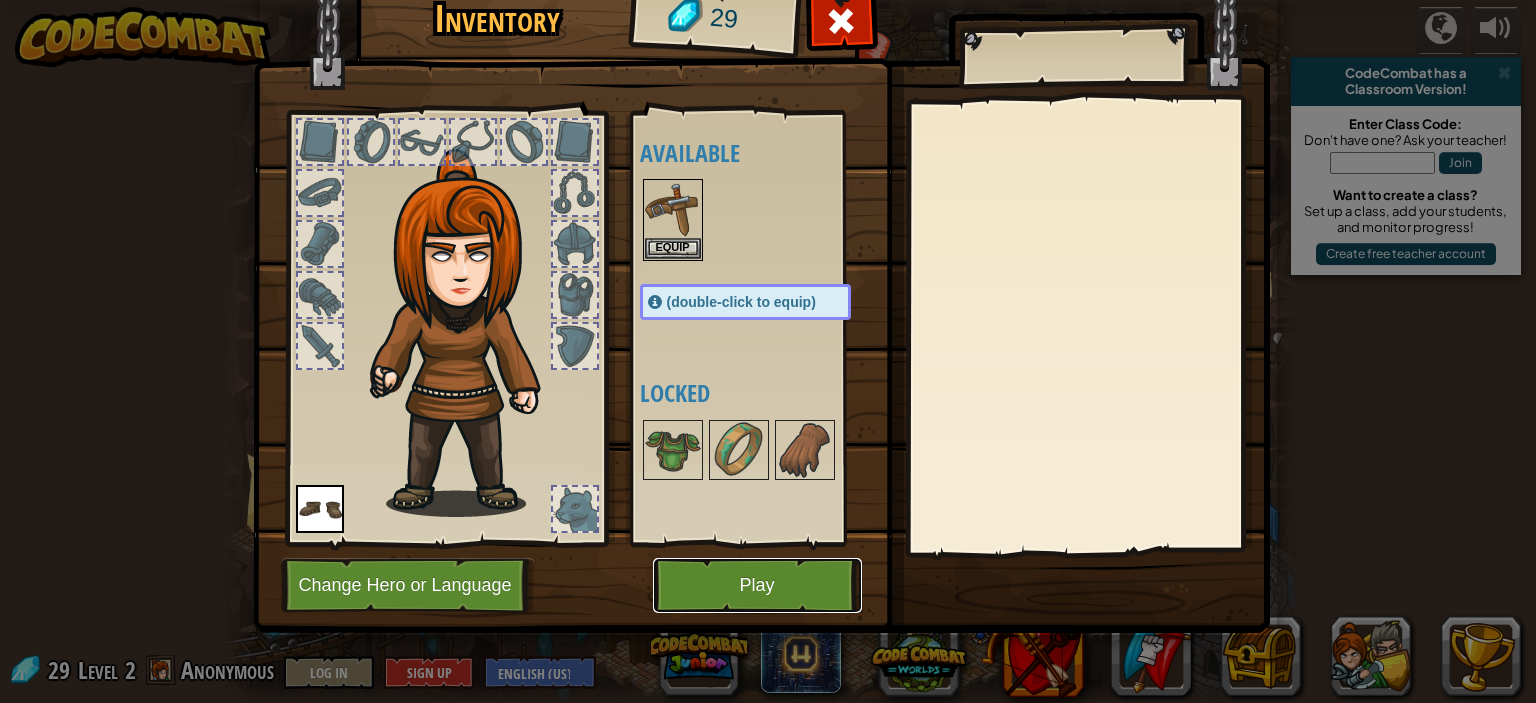 click on "Play" at bounding box center (757, 585) 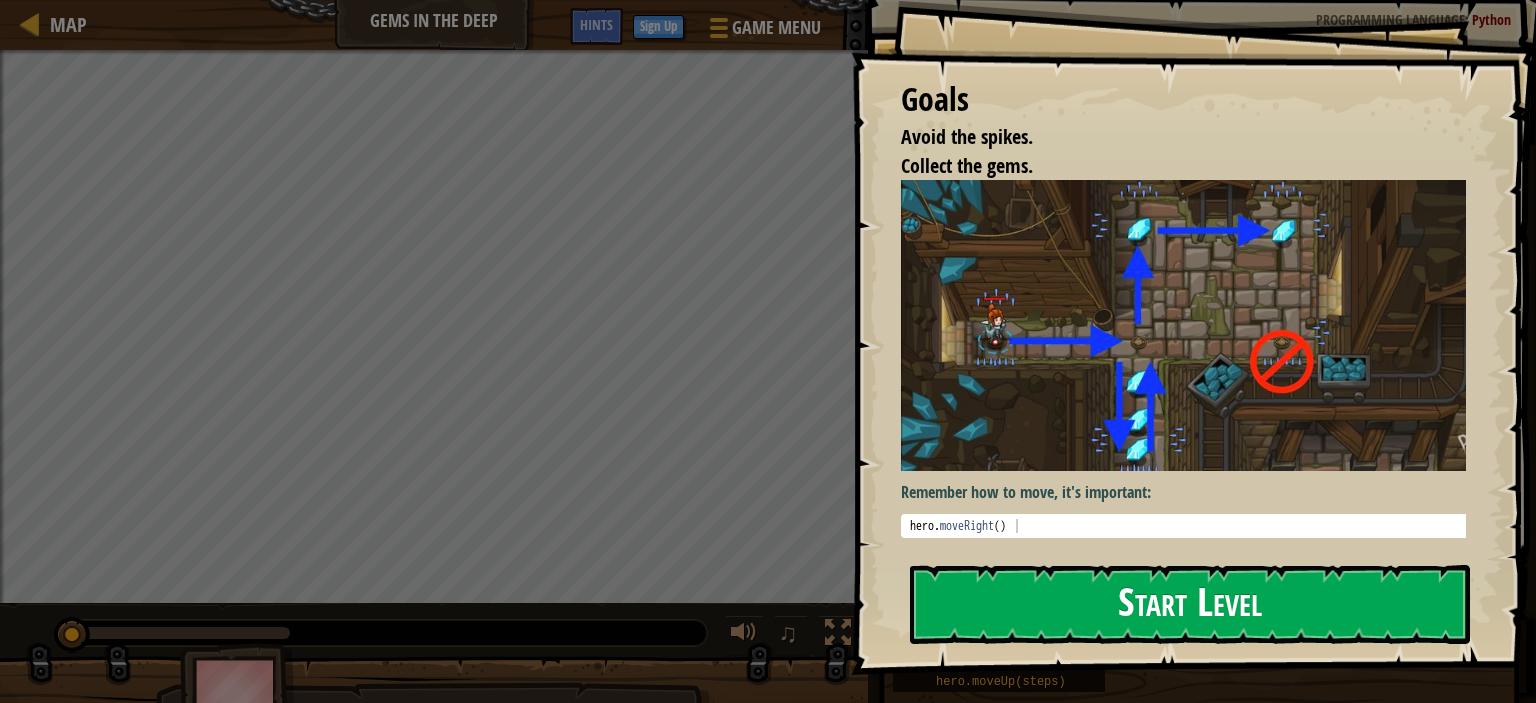 click on "Start Level" at bounding box center [1190, 604] 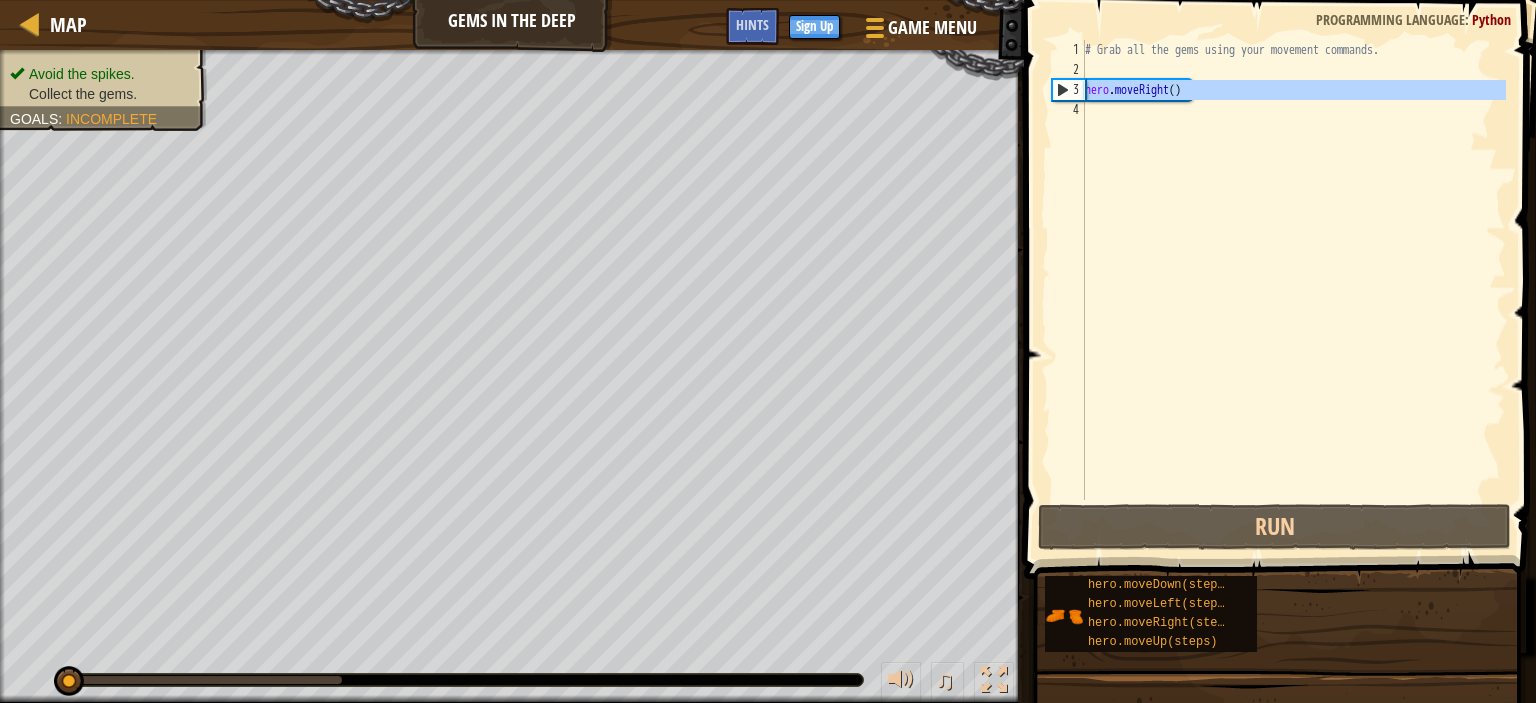 click on "3" at bounding box center (1069, 90) 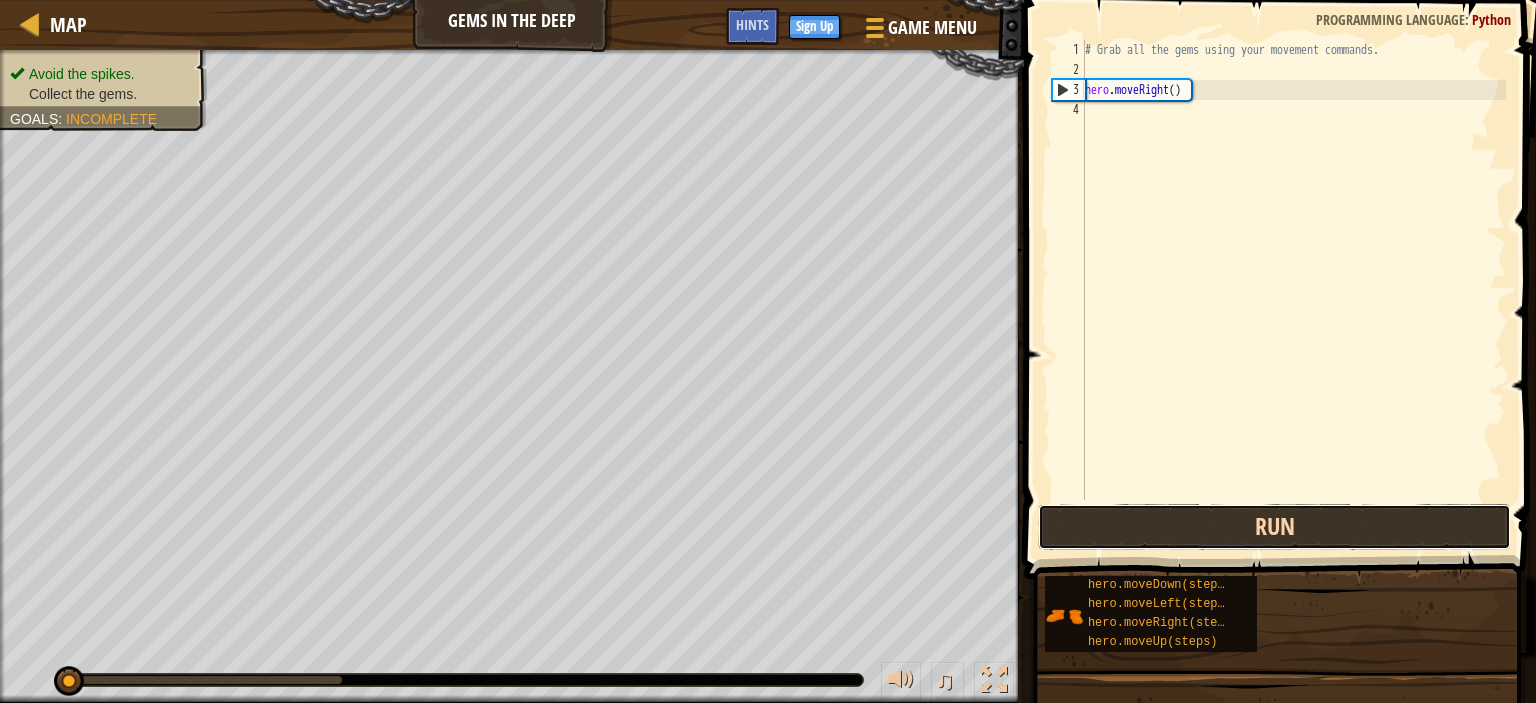 click on "Run" at bounding box center (1274, 527) 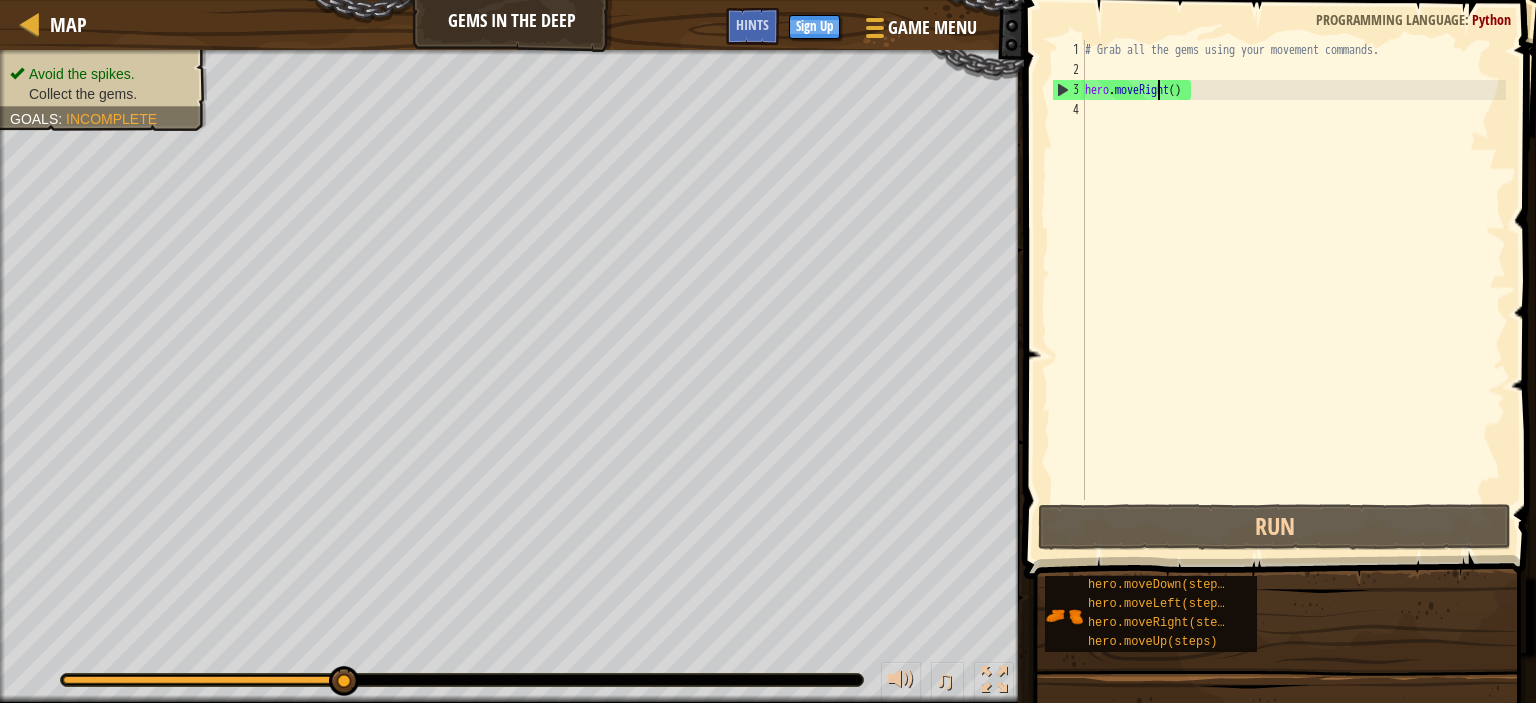 click on "# Grab all the gems using your movement commands. hero . moveRight ( )" at bounding box center [1293, 290] 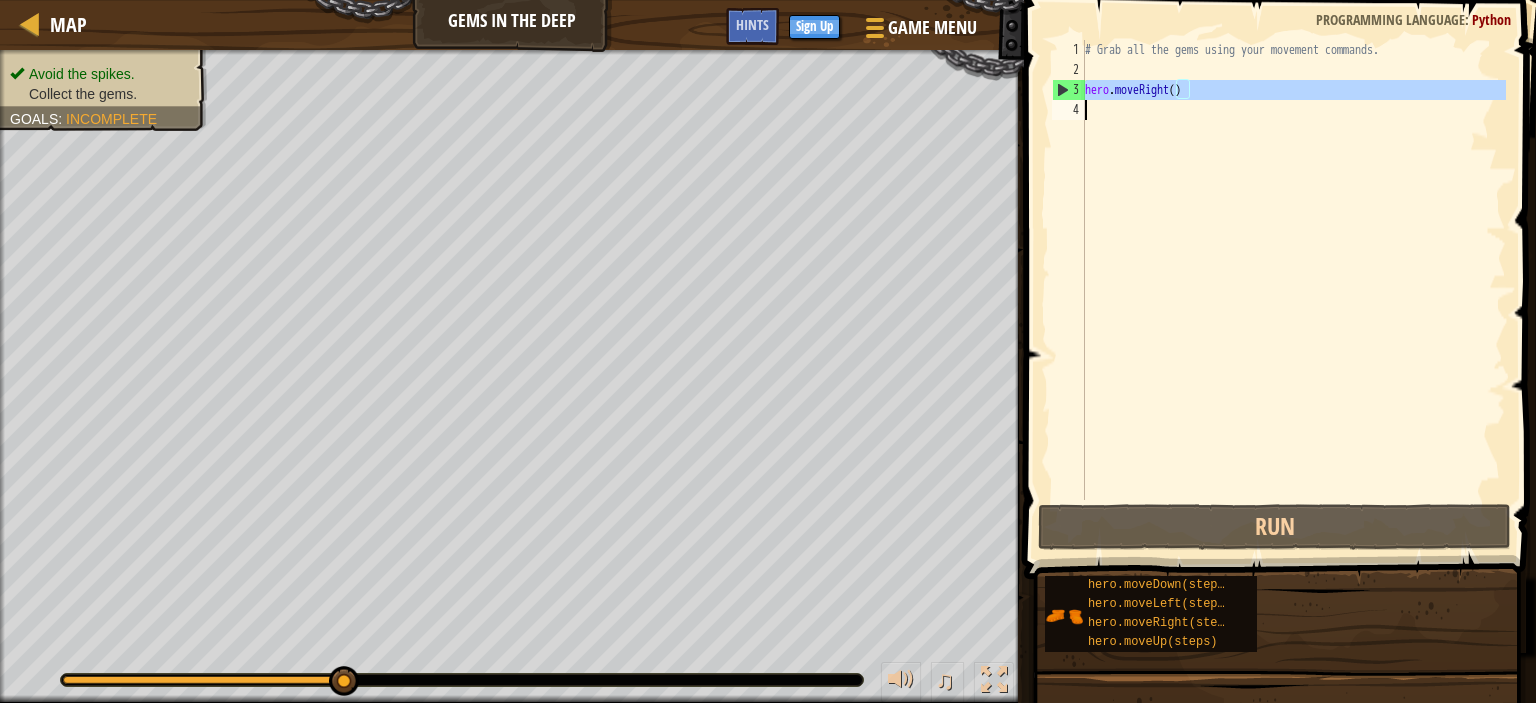 click on "# Grab all the gems using your movement commands. hero . moveRight ( )" at bounding box center [1293, 290] 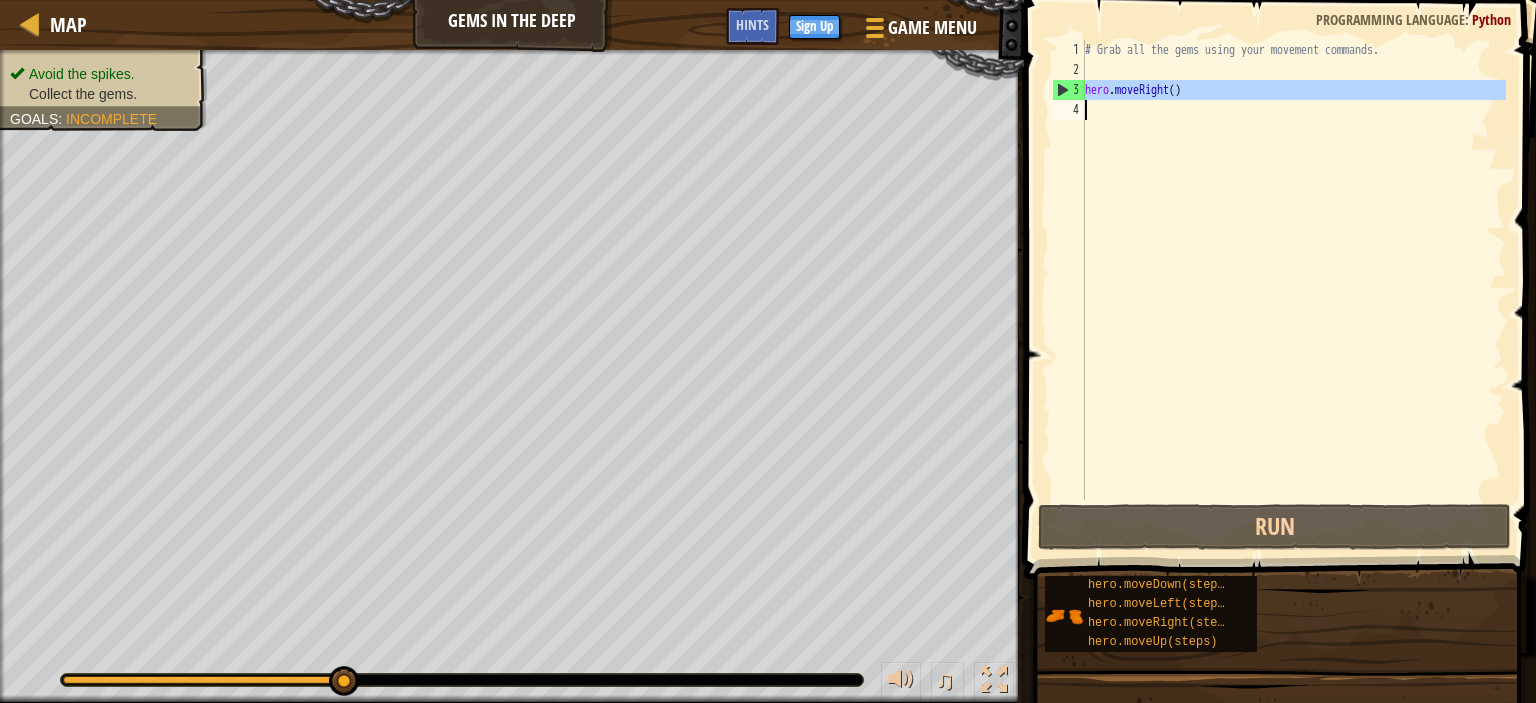 click on "# Grab all the gems using your movement commands. hero . moveRight ( )" at bounding box center [1293, 270] 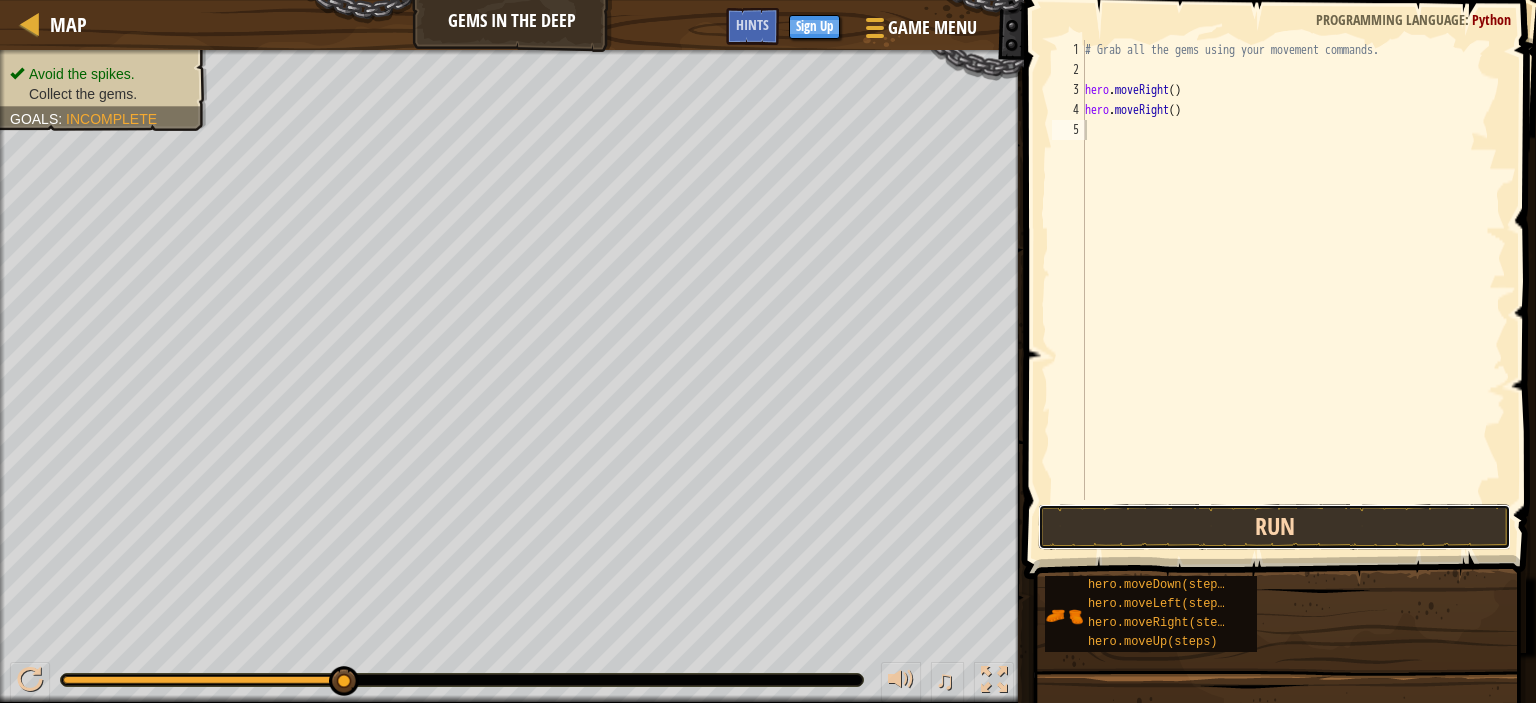 click on "Run" at bounding box center (1274, 527) 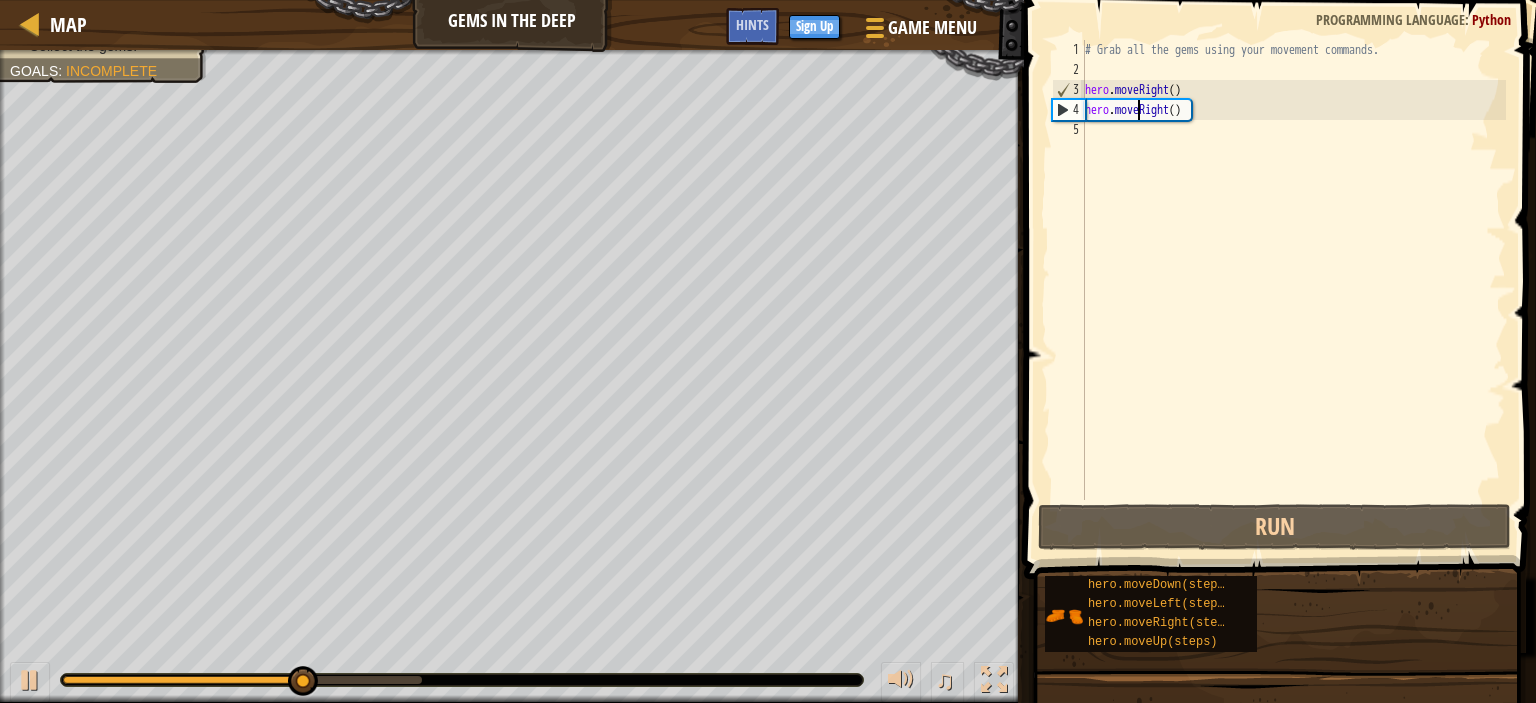 click on "# Grab all the gems using your movement commands. hero . moveRight ( ) hero . moveRight ( )" at bounding box center [1293, 290] 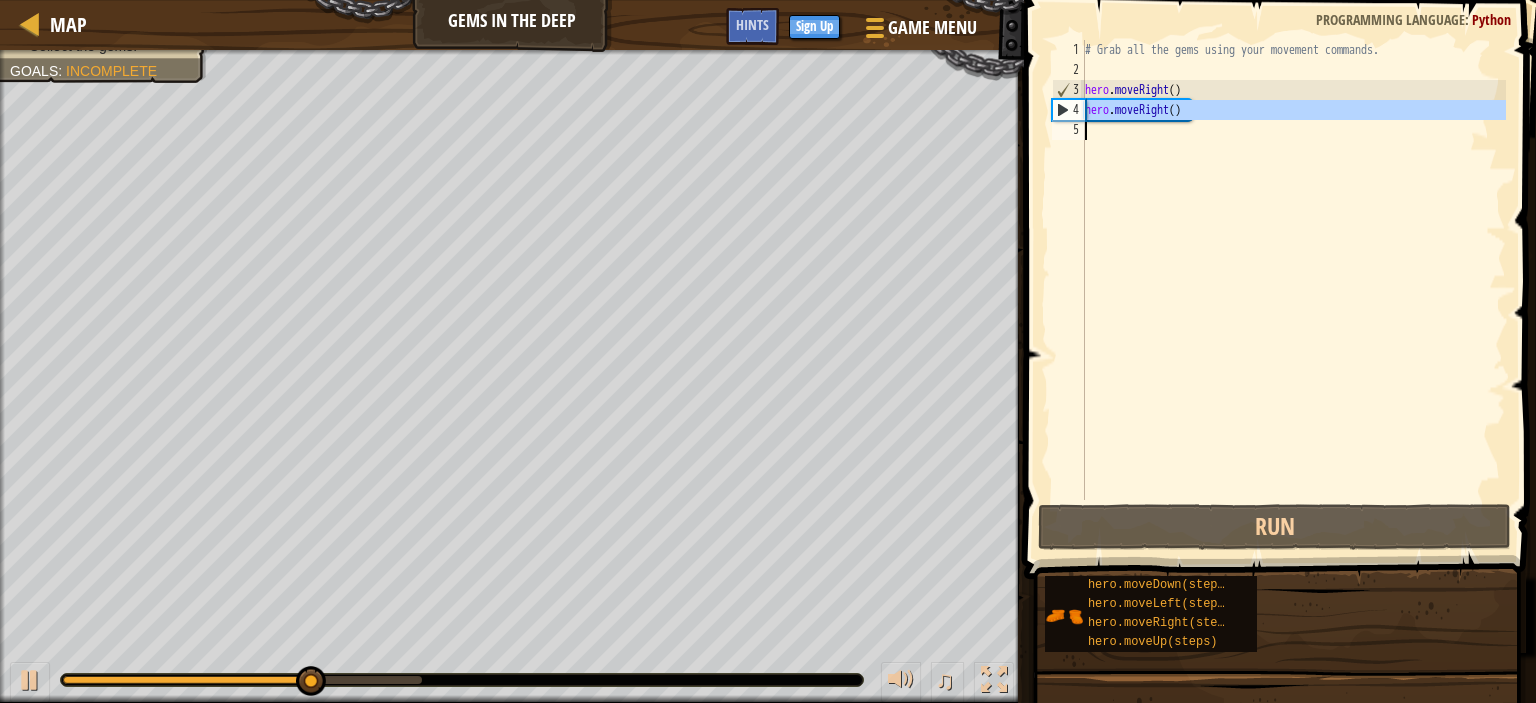 click on "# Grab all the gems using your movement commands. hero . moveRight ( ) hero . moveRight ( )" at bounding box center (1293, 290) 